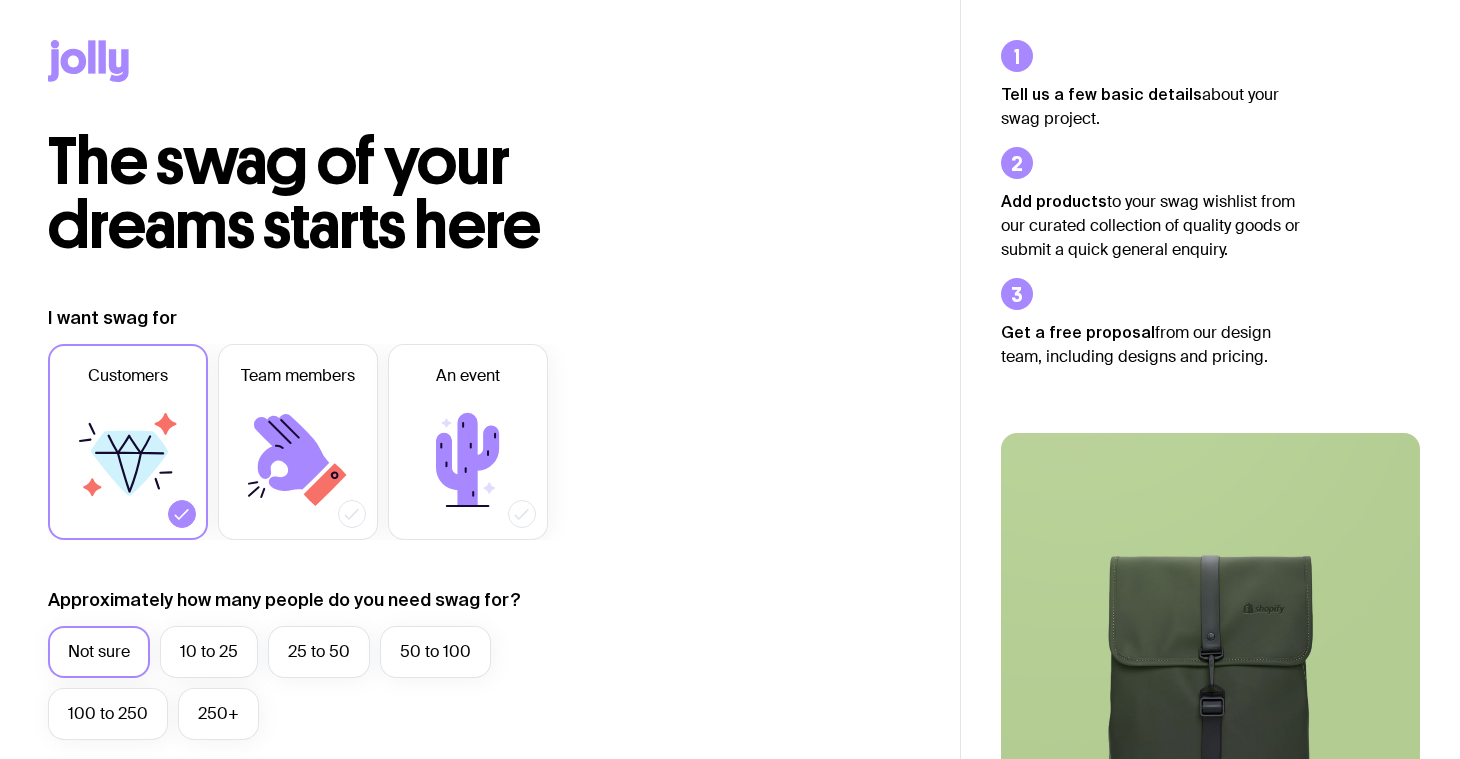 scroll, scrollTop: 126, scrollLeft: 0, axis: vertical 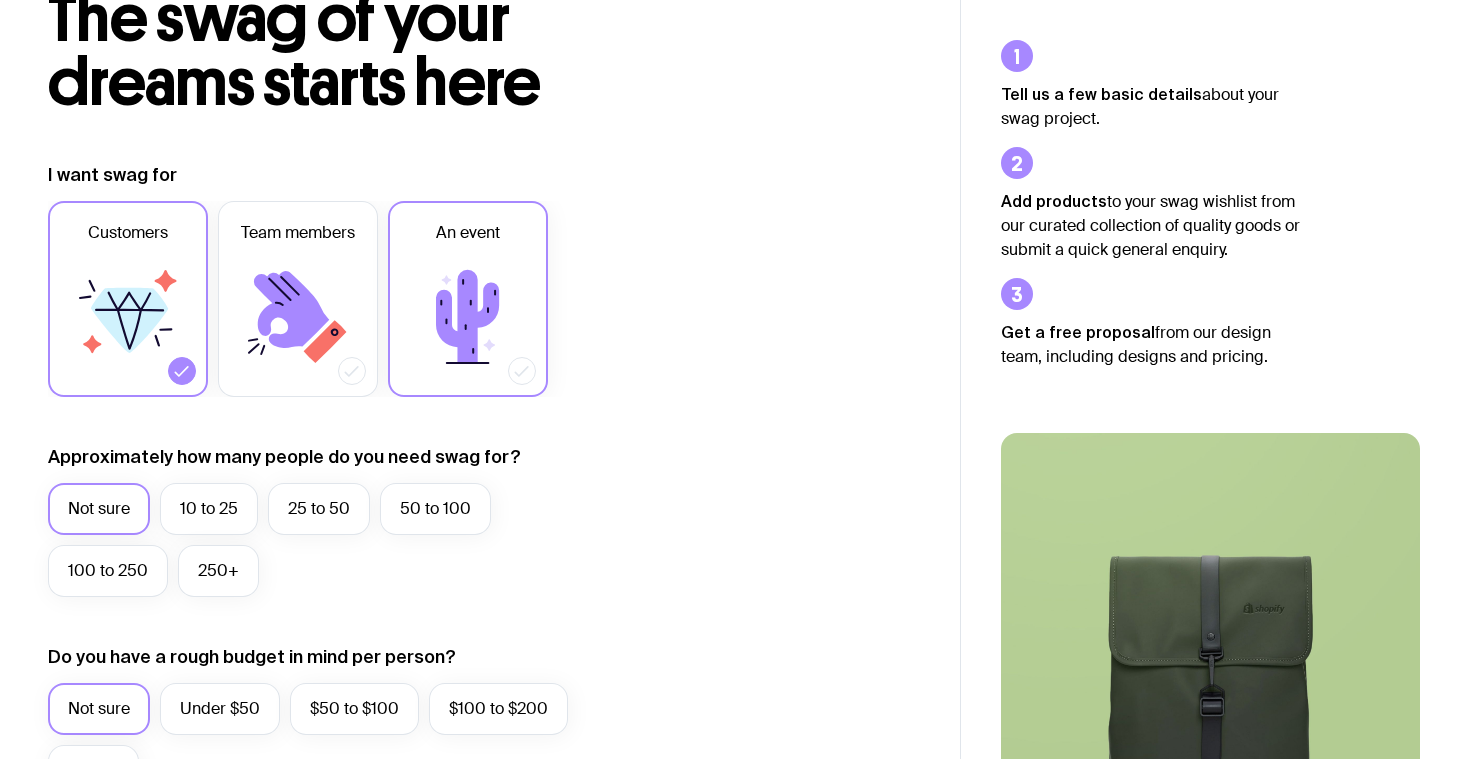 click 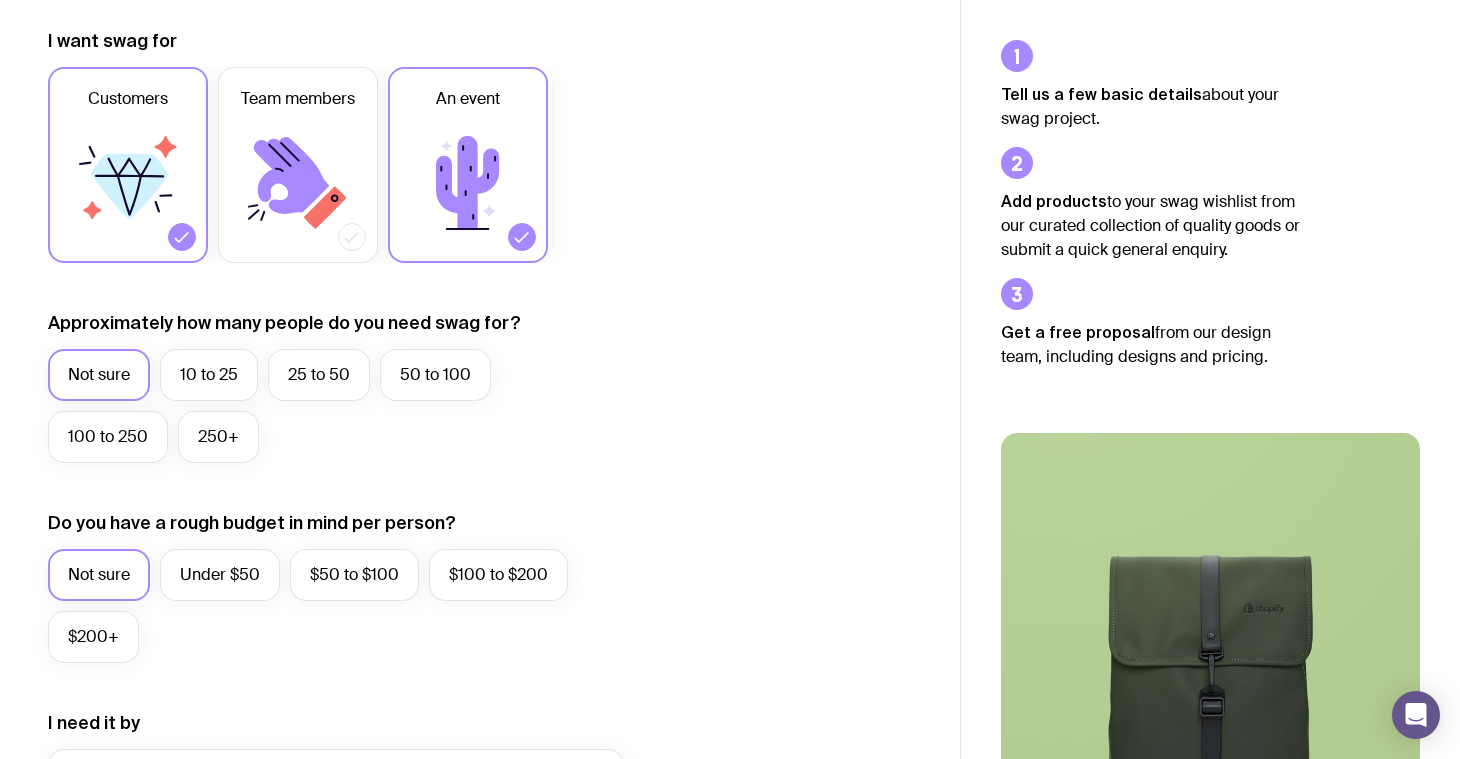 scroll, scrollTop: 310, scrollLeft: 0, axis: vertical 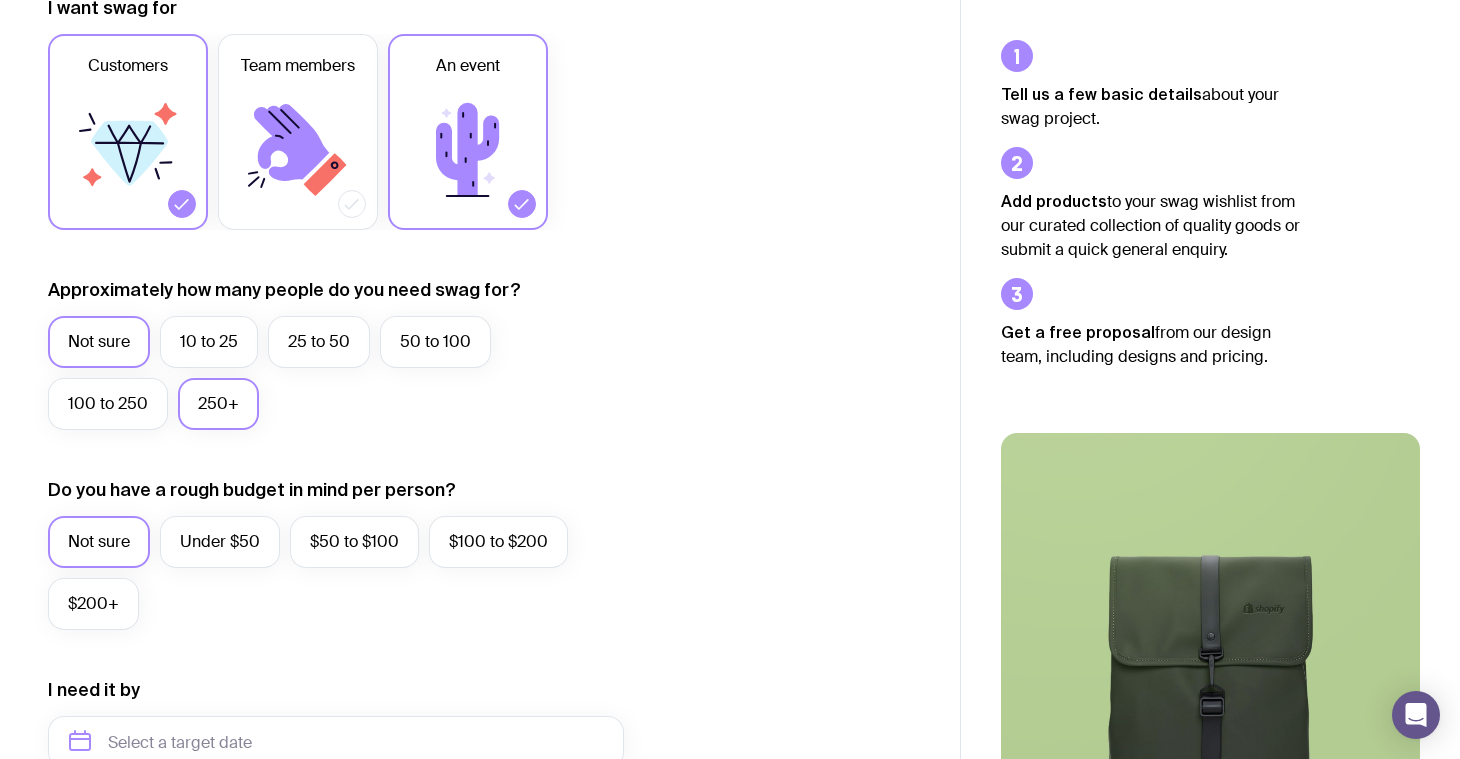 click on "250+" at bounding box center (218, 404) 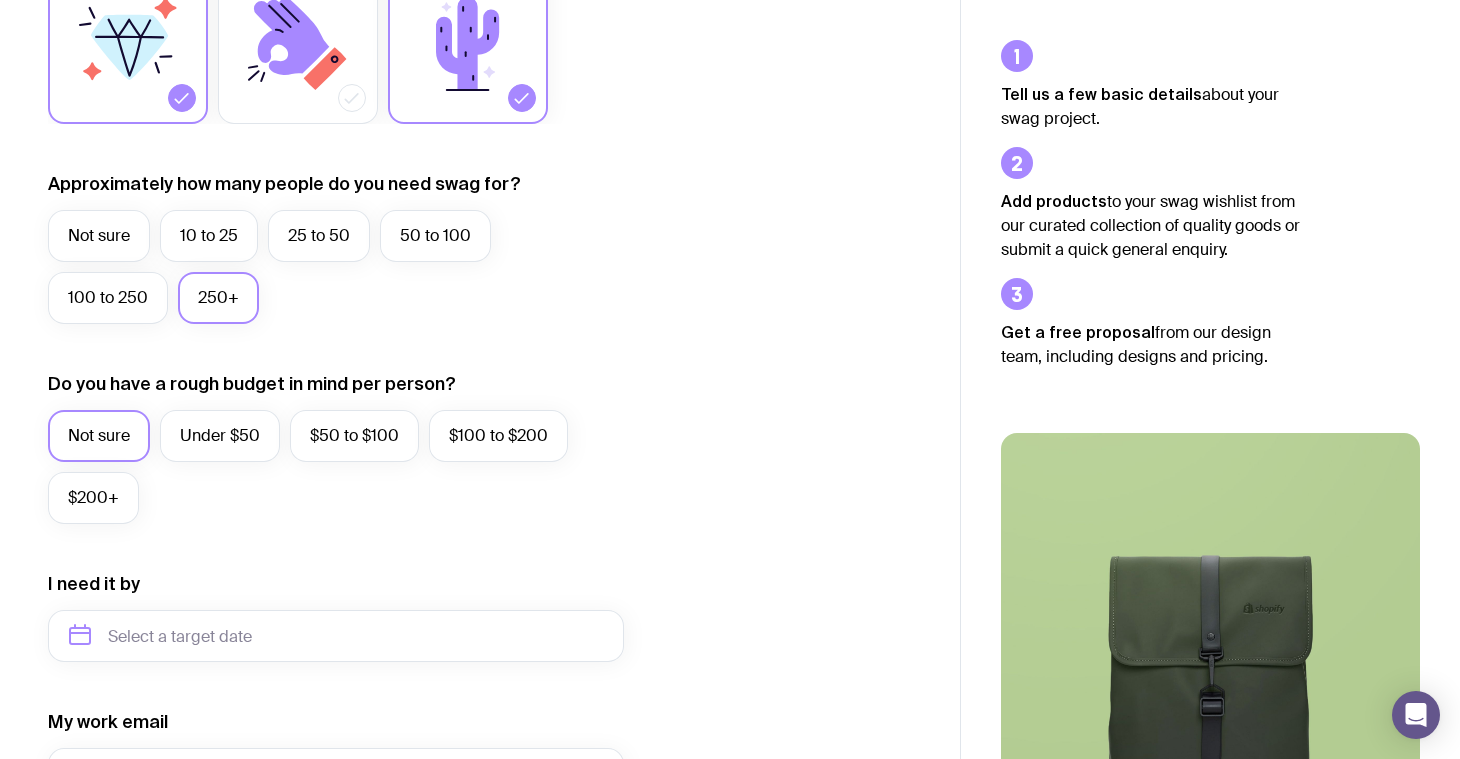 scroll, scrollTop: 418, scrollLeft: 0, axis: vertical 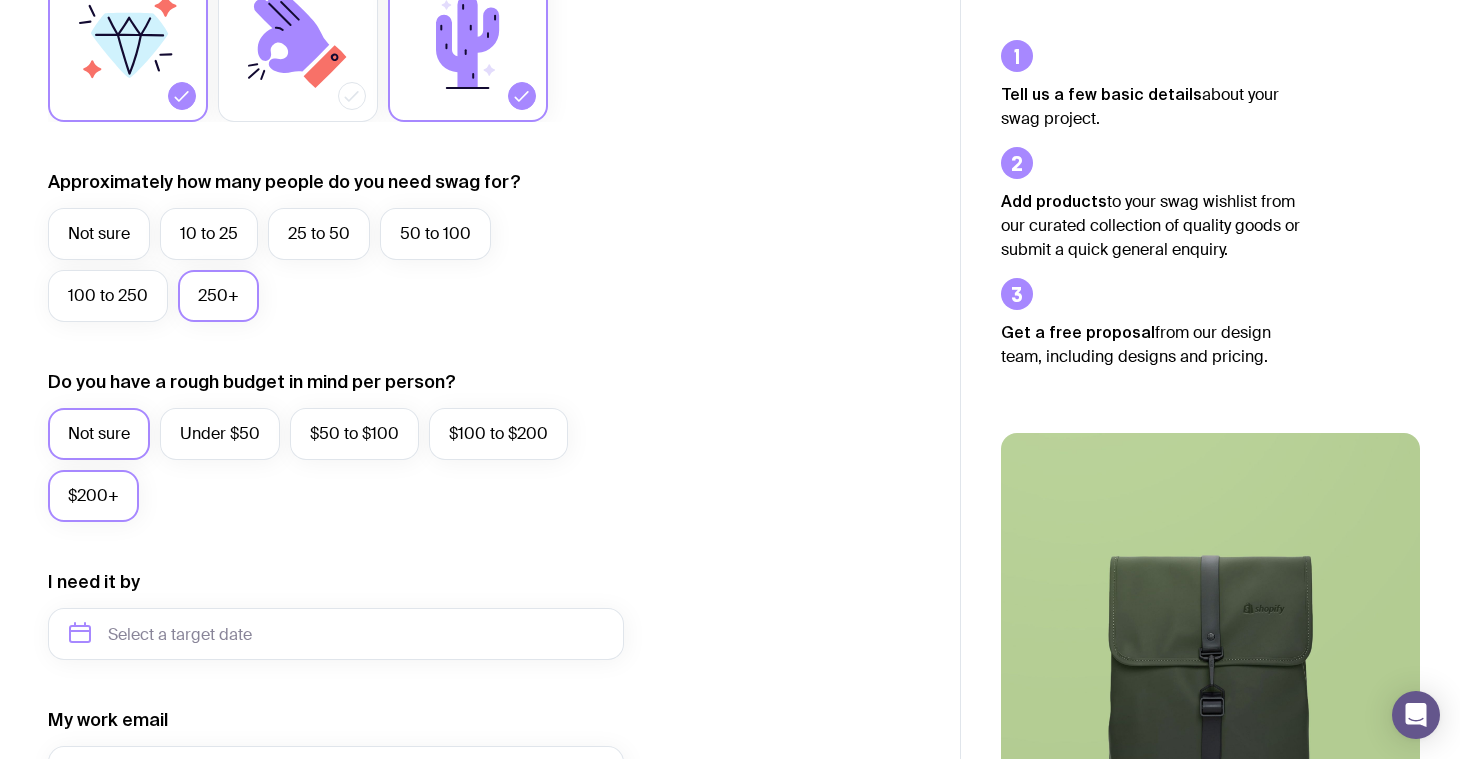 click on "$200+" at bounding box center [93, 496] 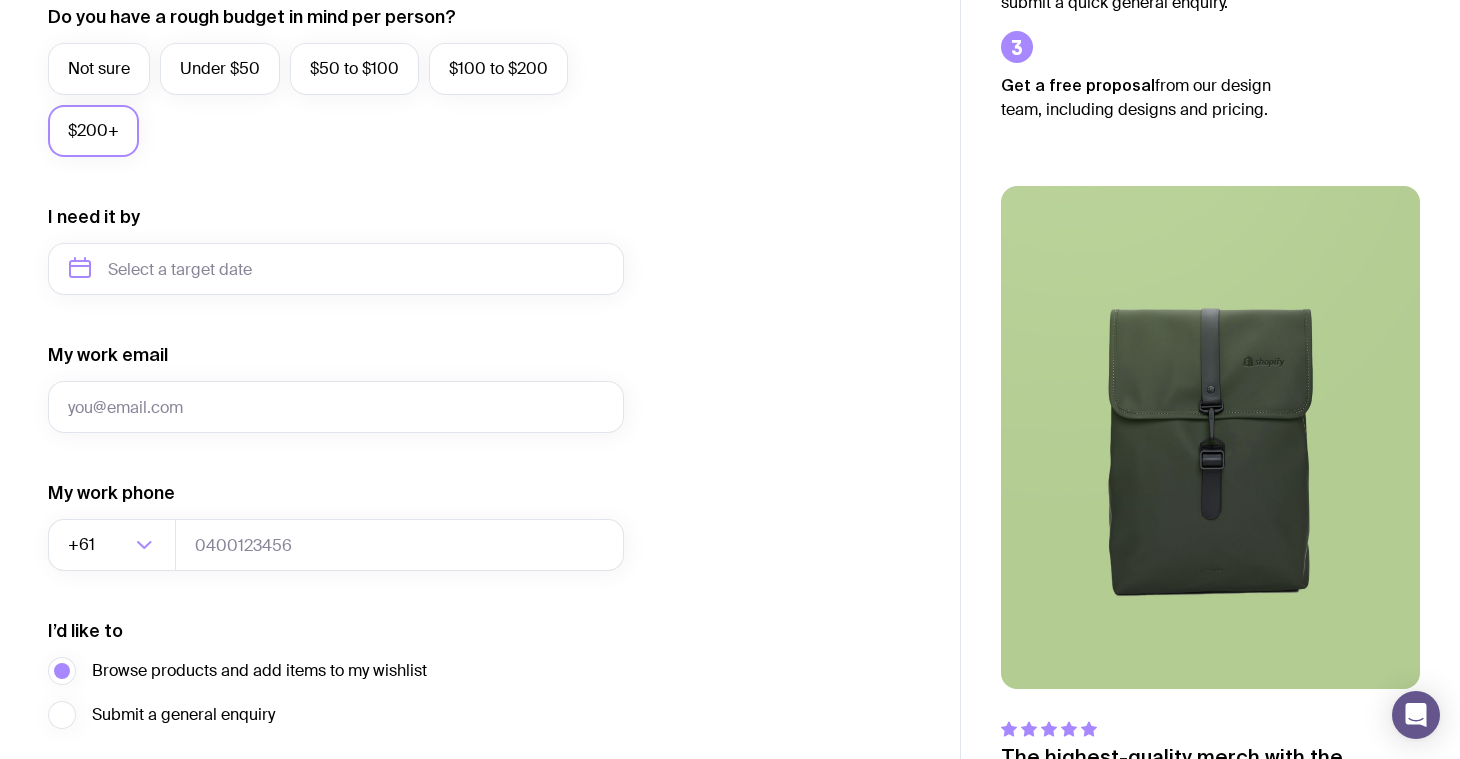 scroll, scrollTop: 793, scrollLeft: 0, axis: vertical 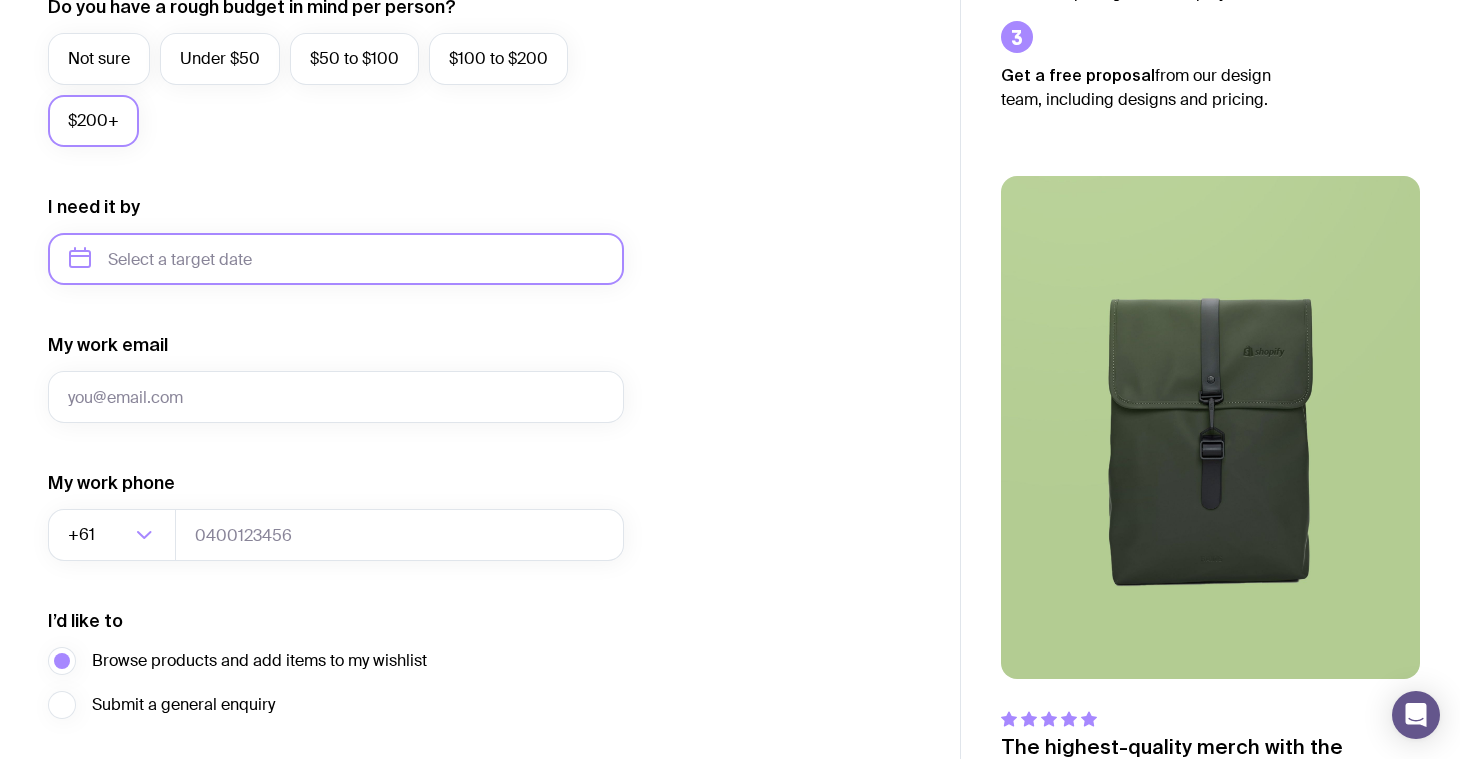 click at bounding box center (336, 259) 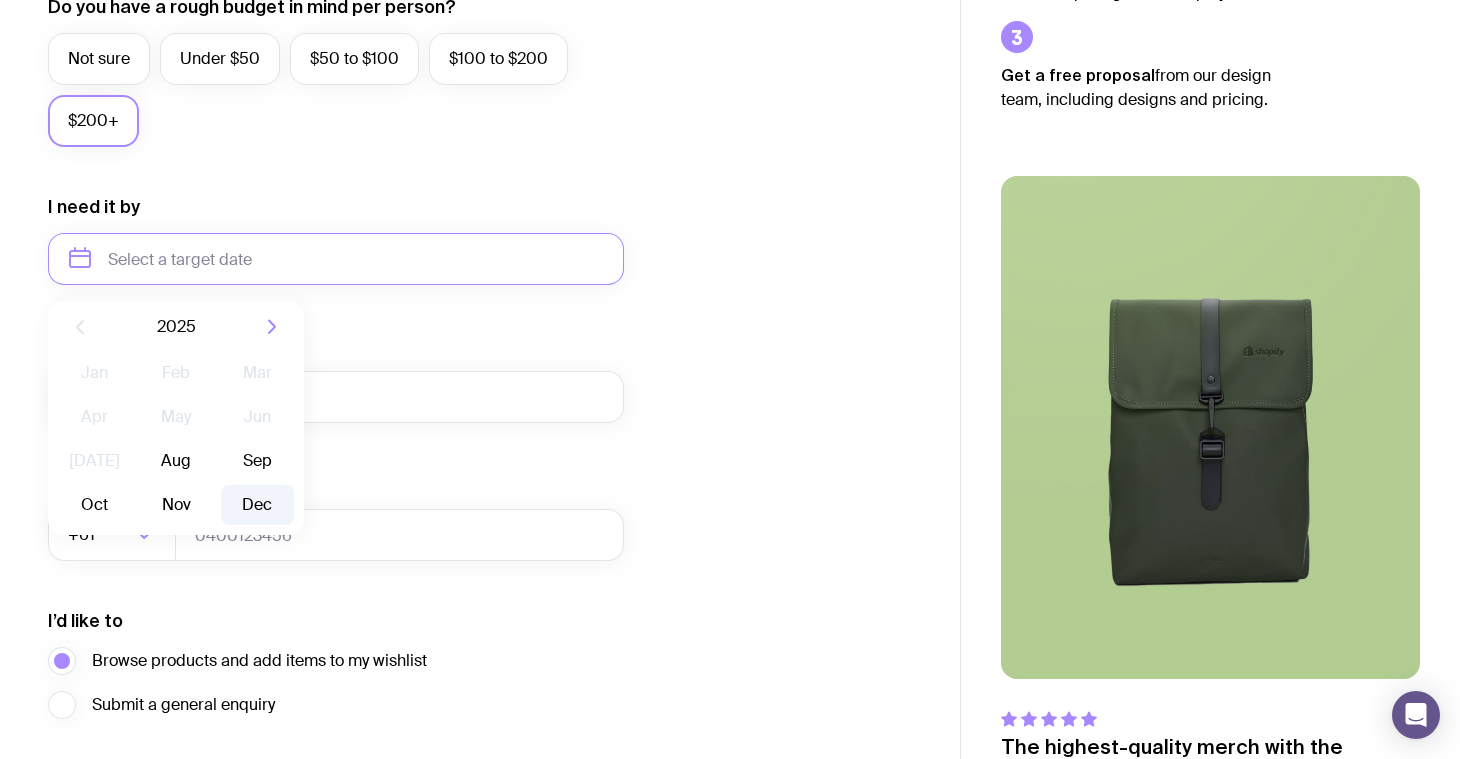 click on "Dec" 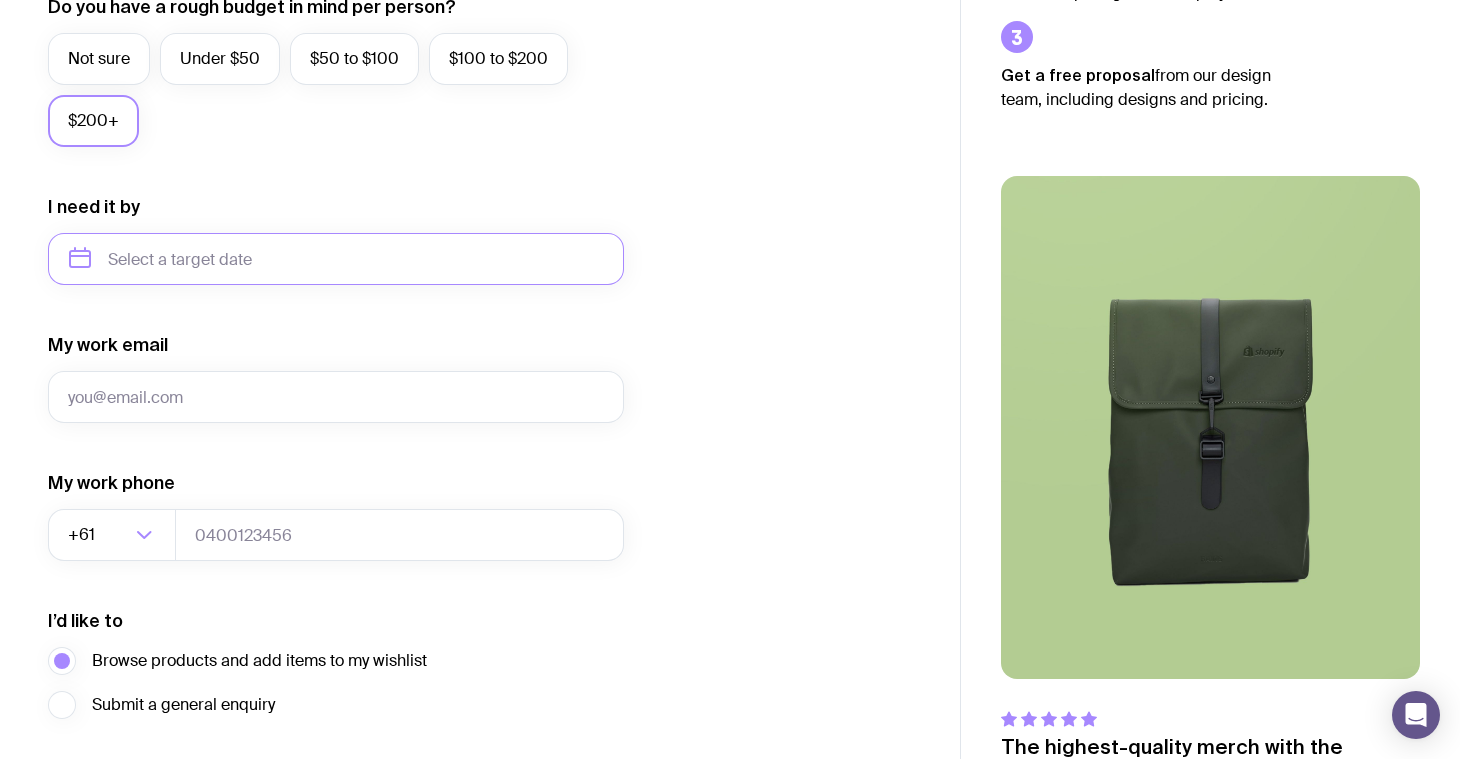 type on "[DATE]" 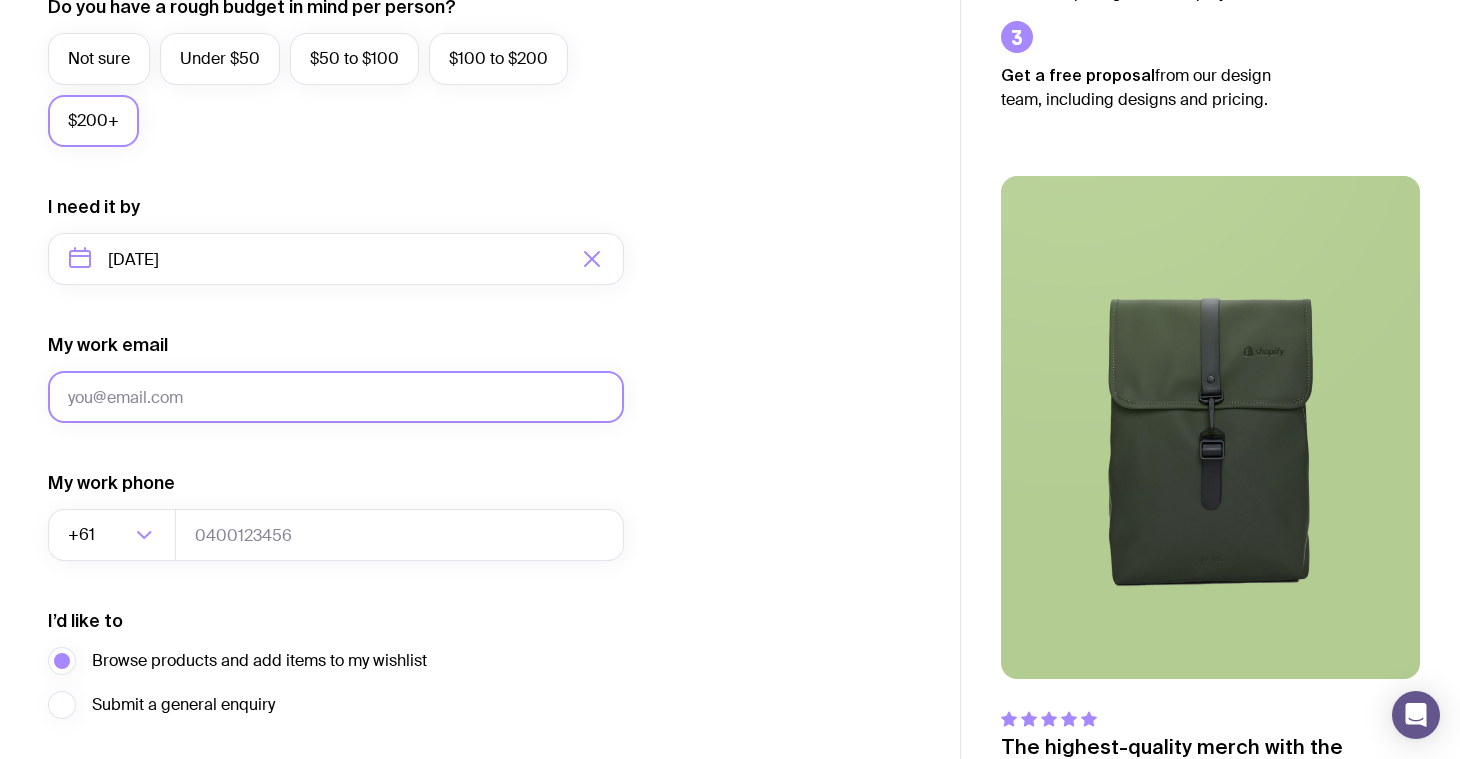 click on "My work email" at bounding box center (336, 397) 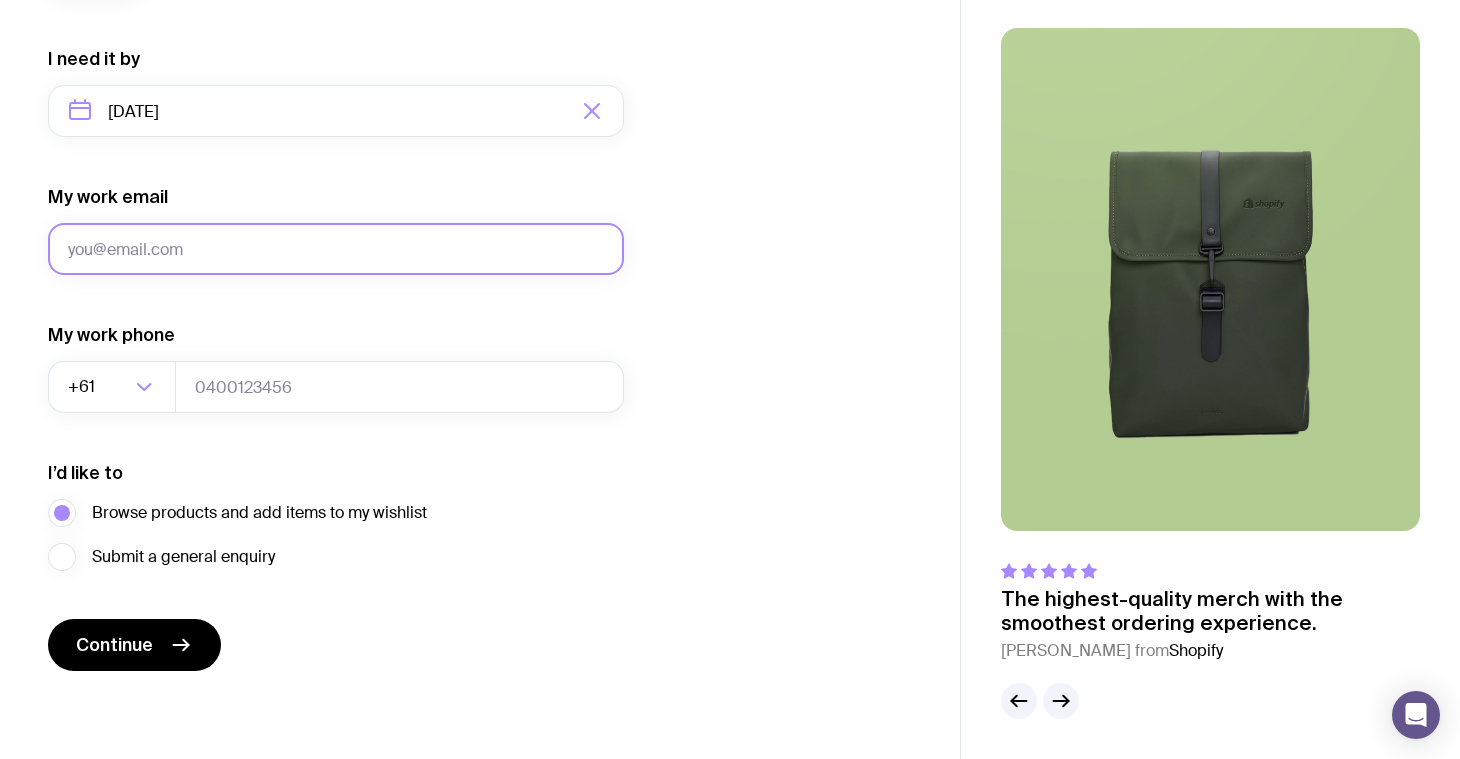 click on "My work email" at bounding box center (336, 249) 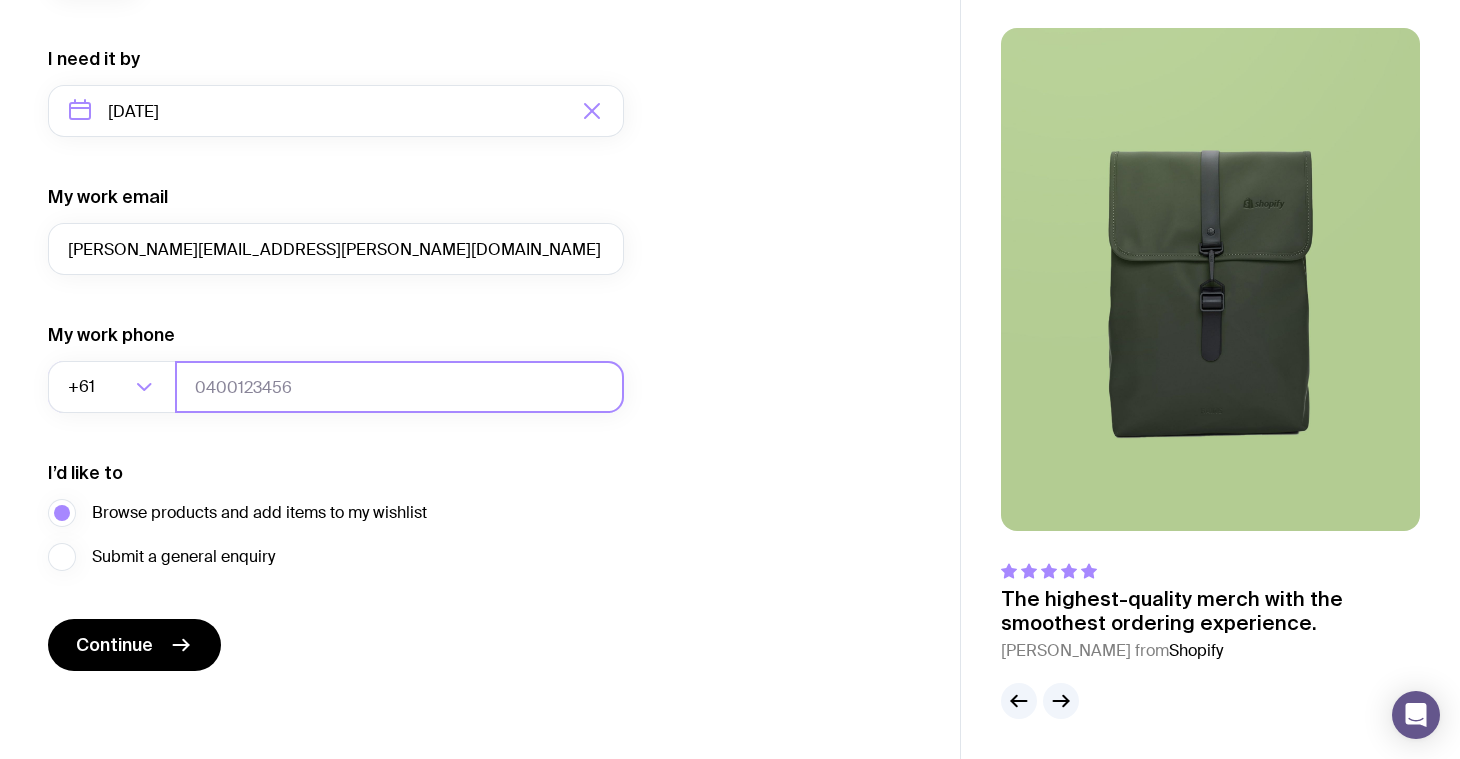click at bounding box center [399, 387] 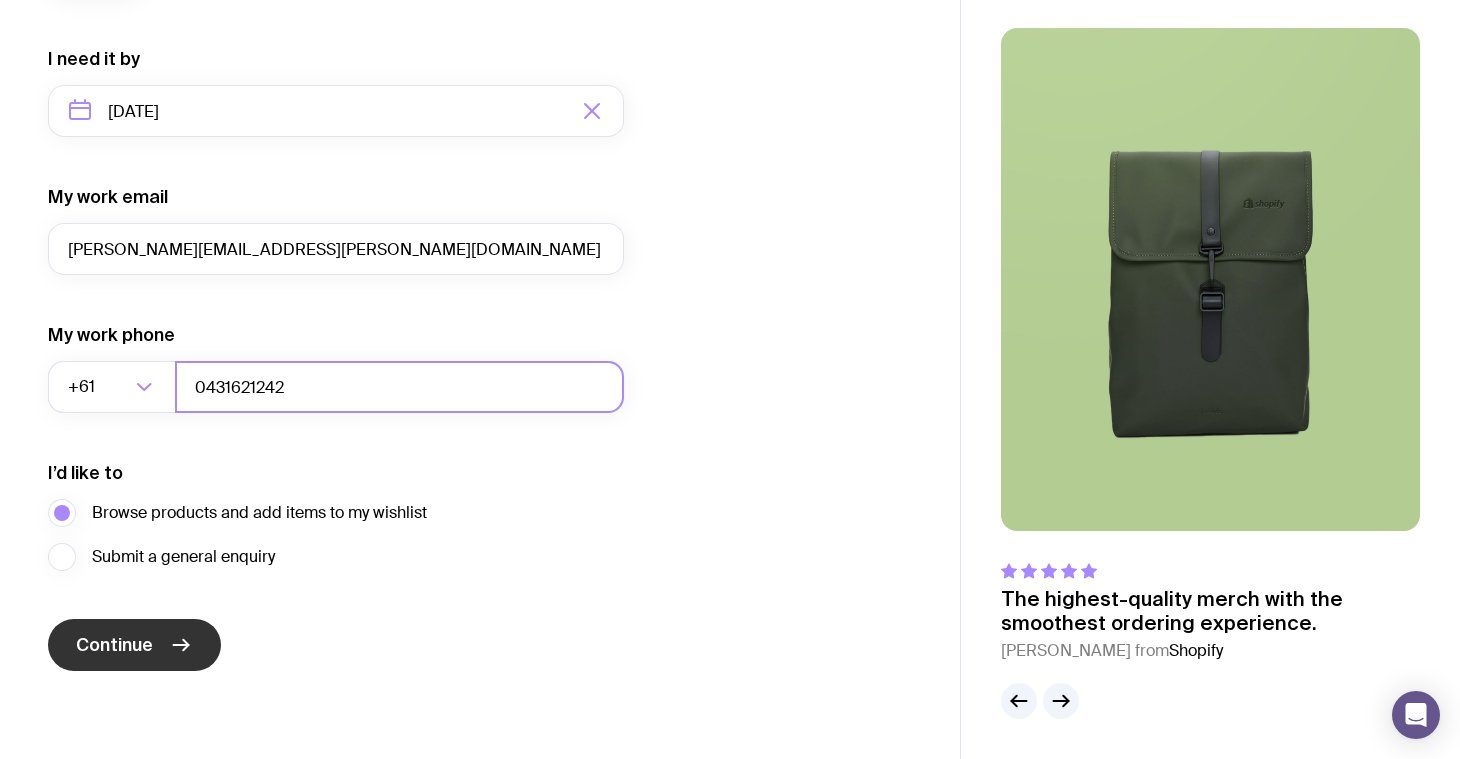 type on "0431621242" 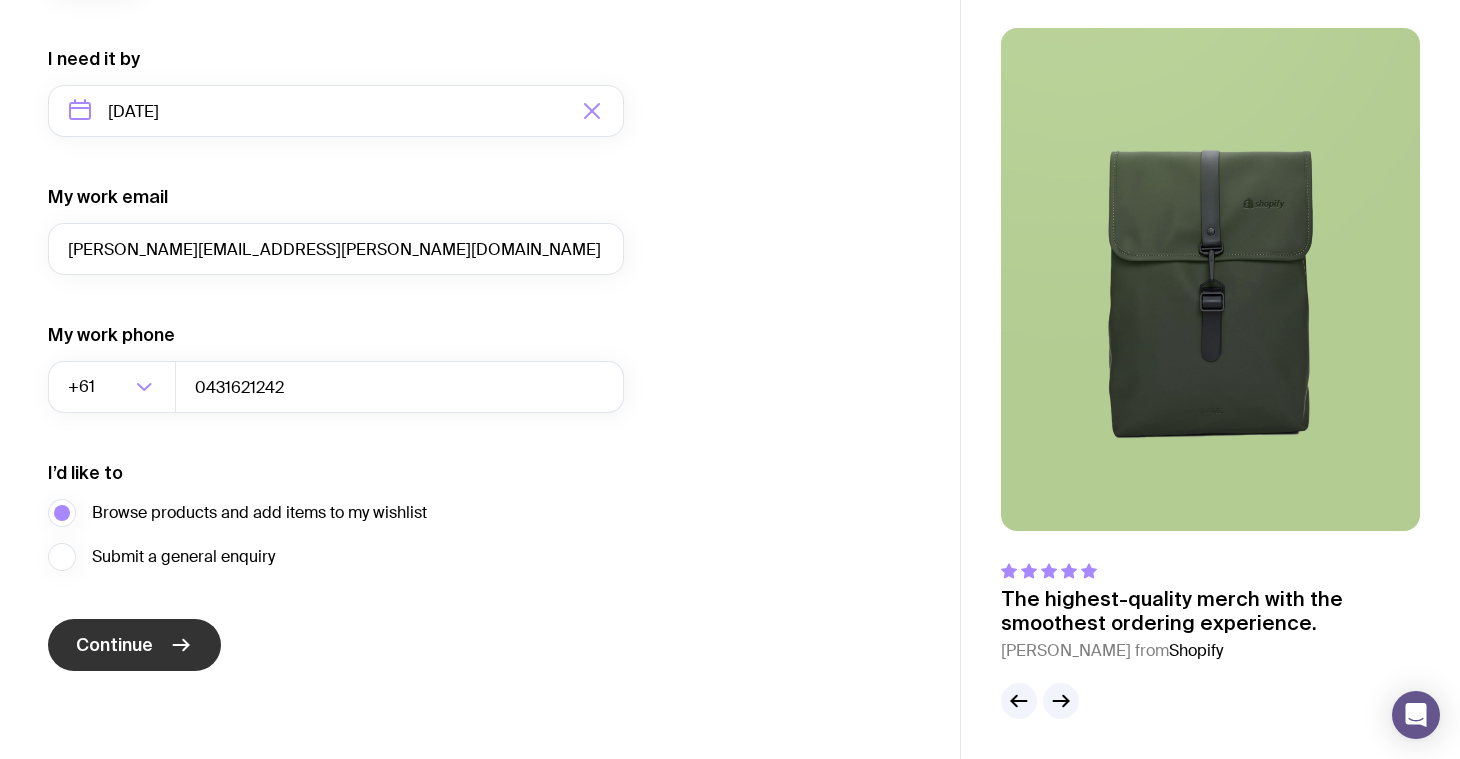 click on "Continue" at bounding box center (114, 645) 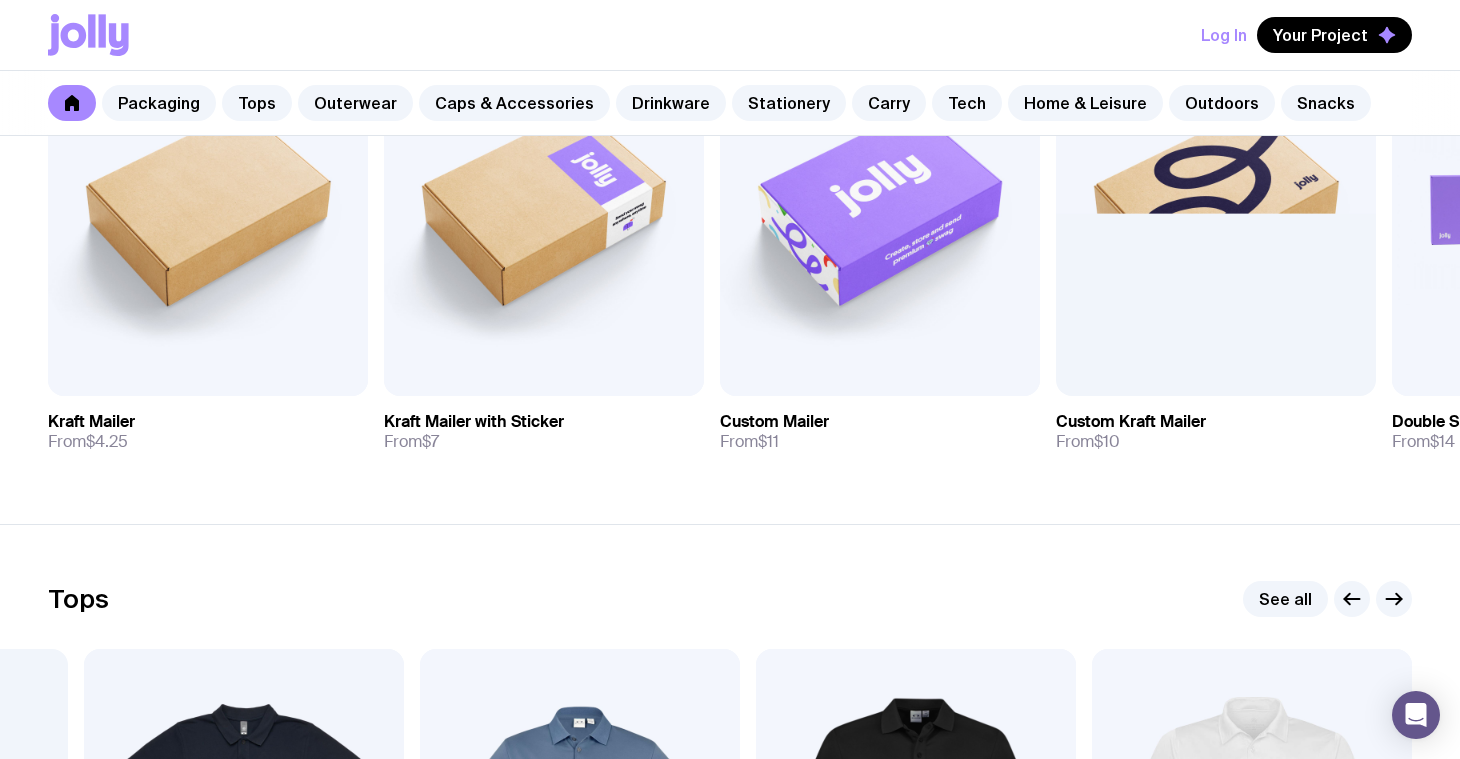 scroll, scrollTop: 417, scrollLeft: 0, axis: vertical 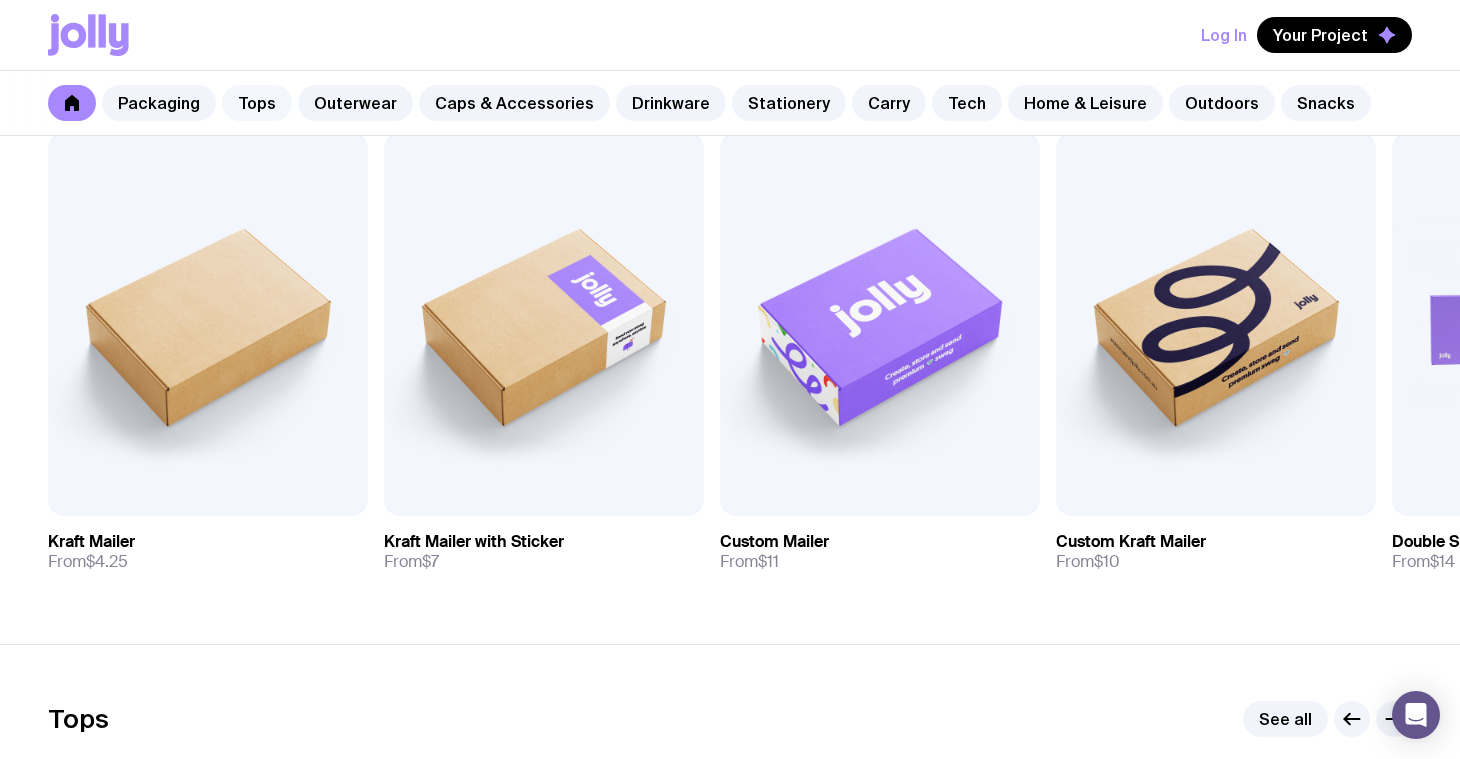 click on "Tops" 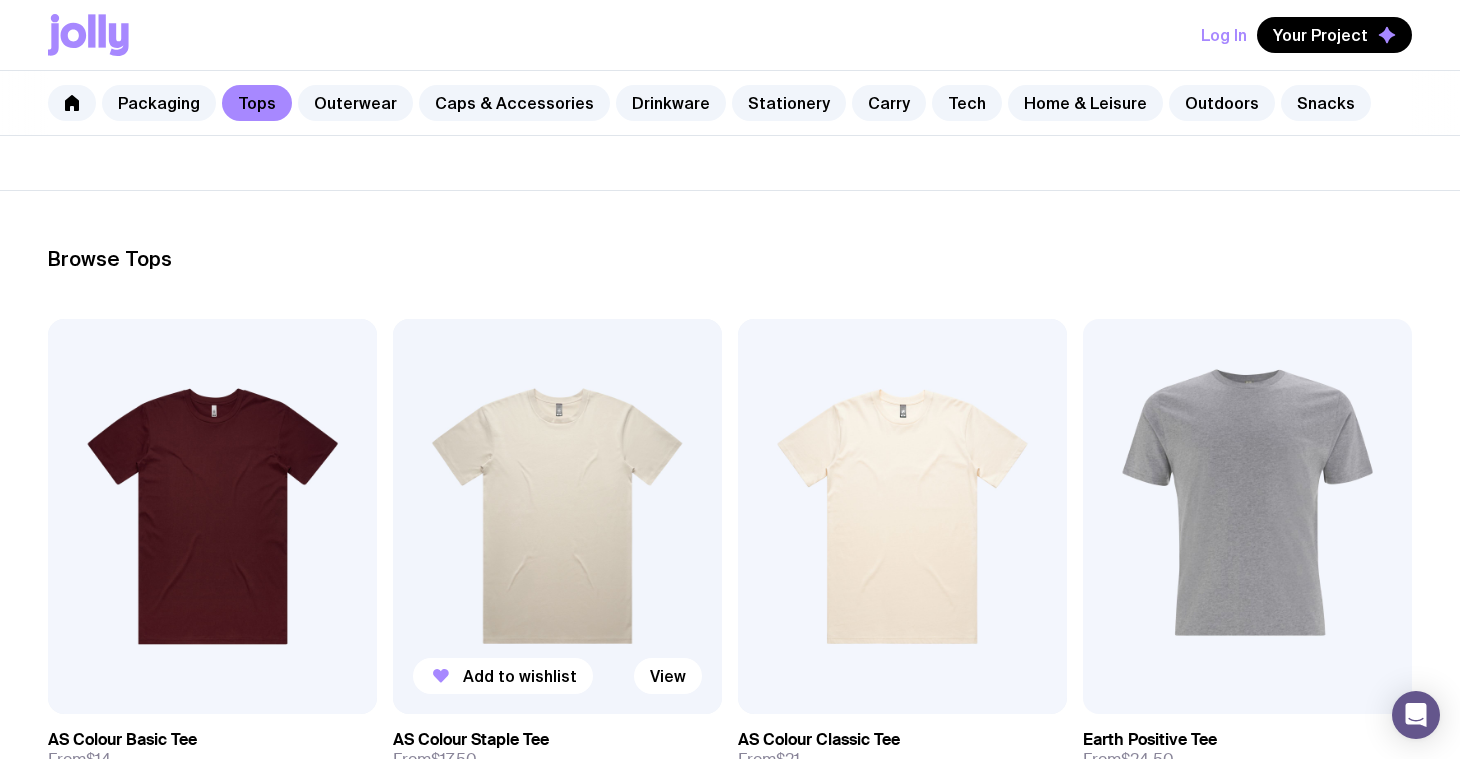 scroll, scrollTop: 240, scrollLeft: 0, axis: vertical 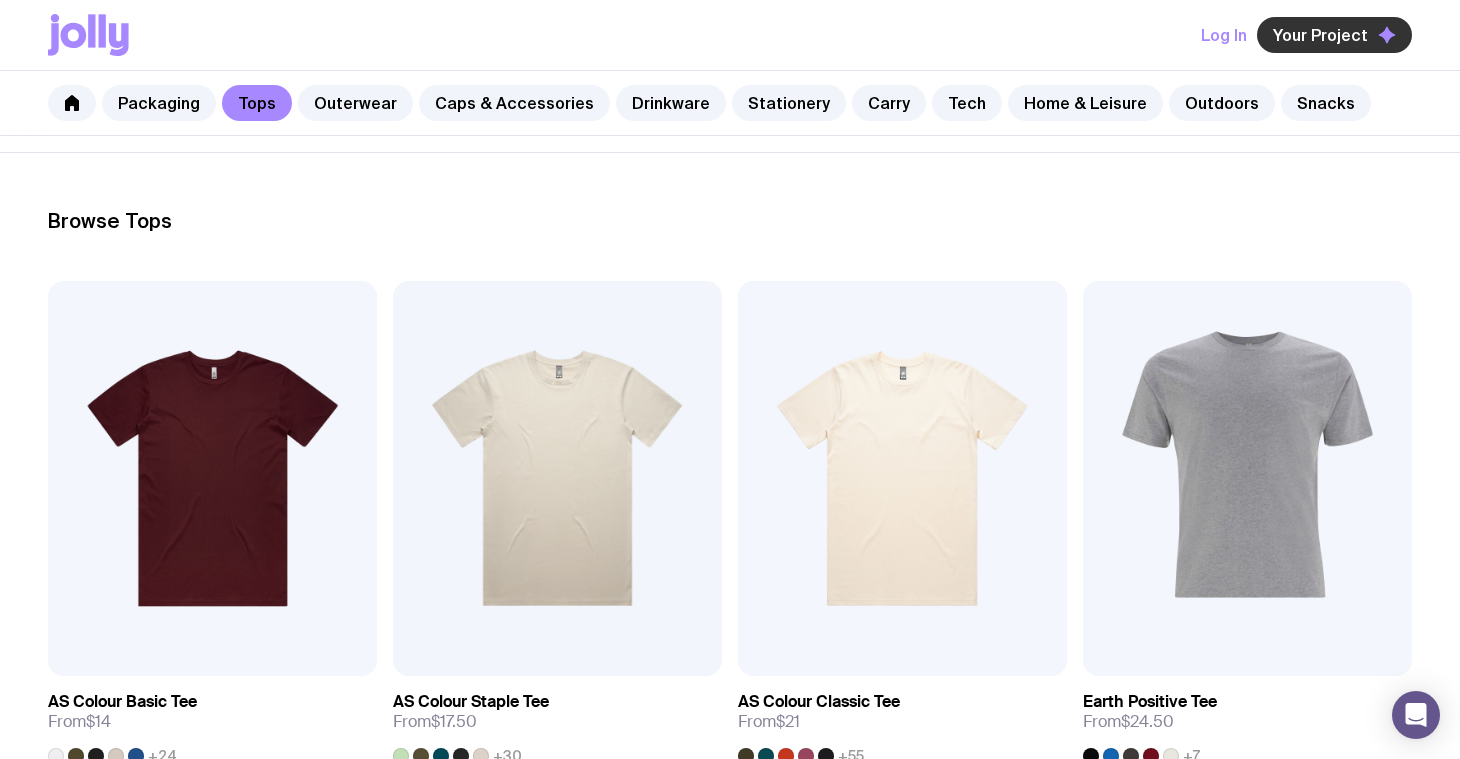 click on "Your Project" 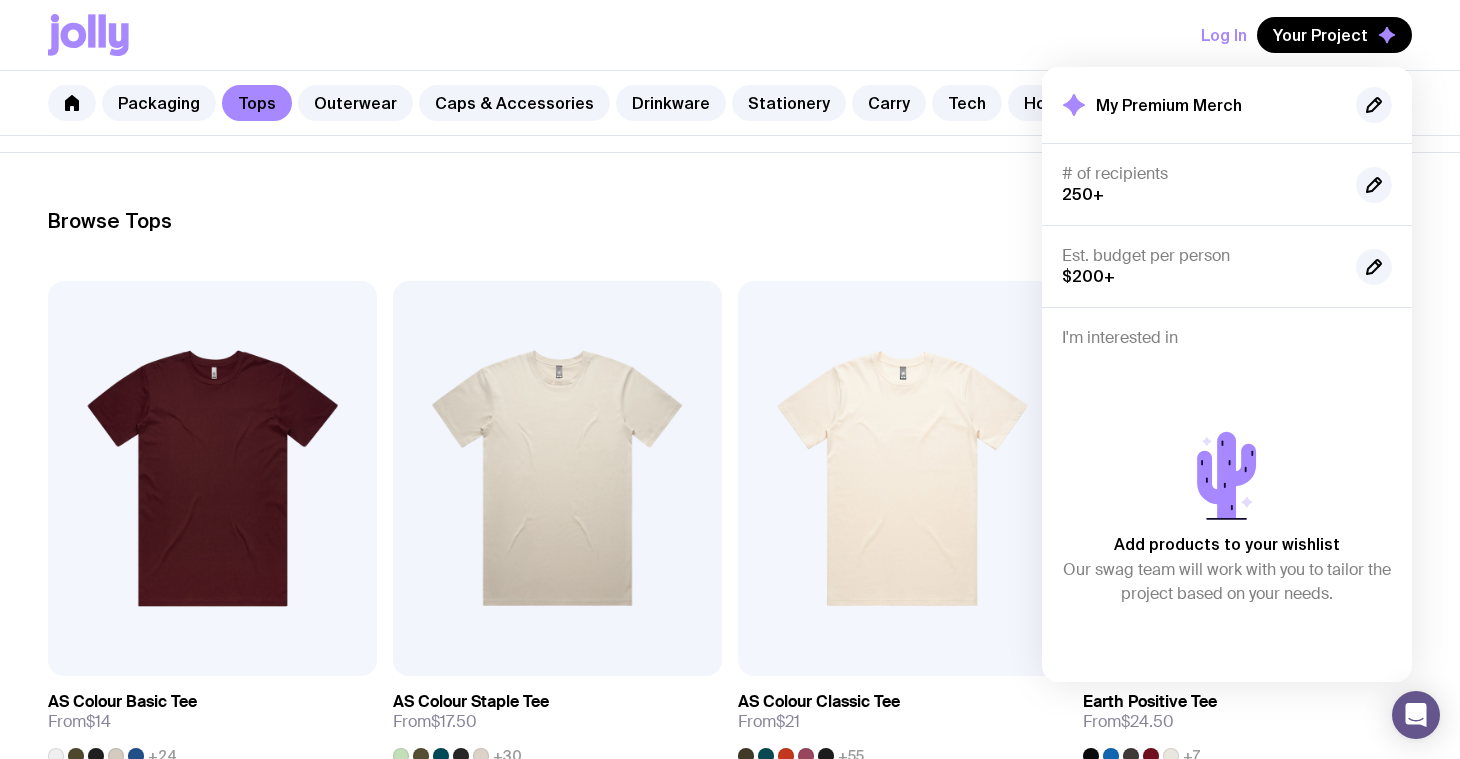 click on "Browse Tops" 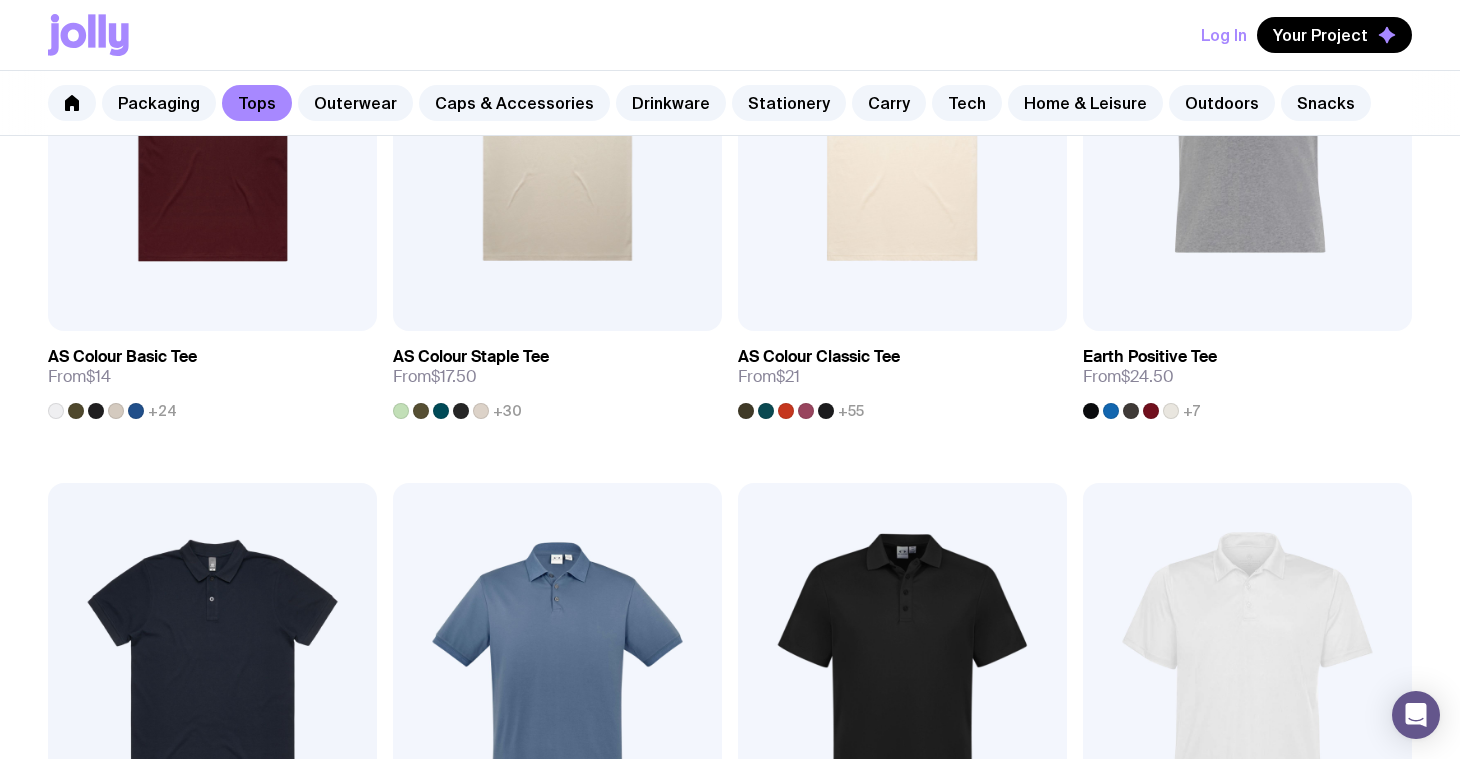 scroll, scrollTop: 584, scrollLeft: 0, axis: vertical 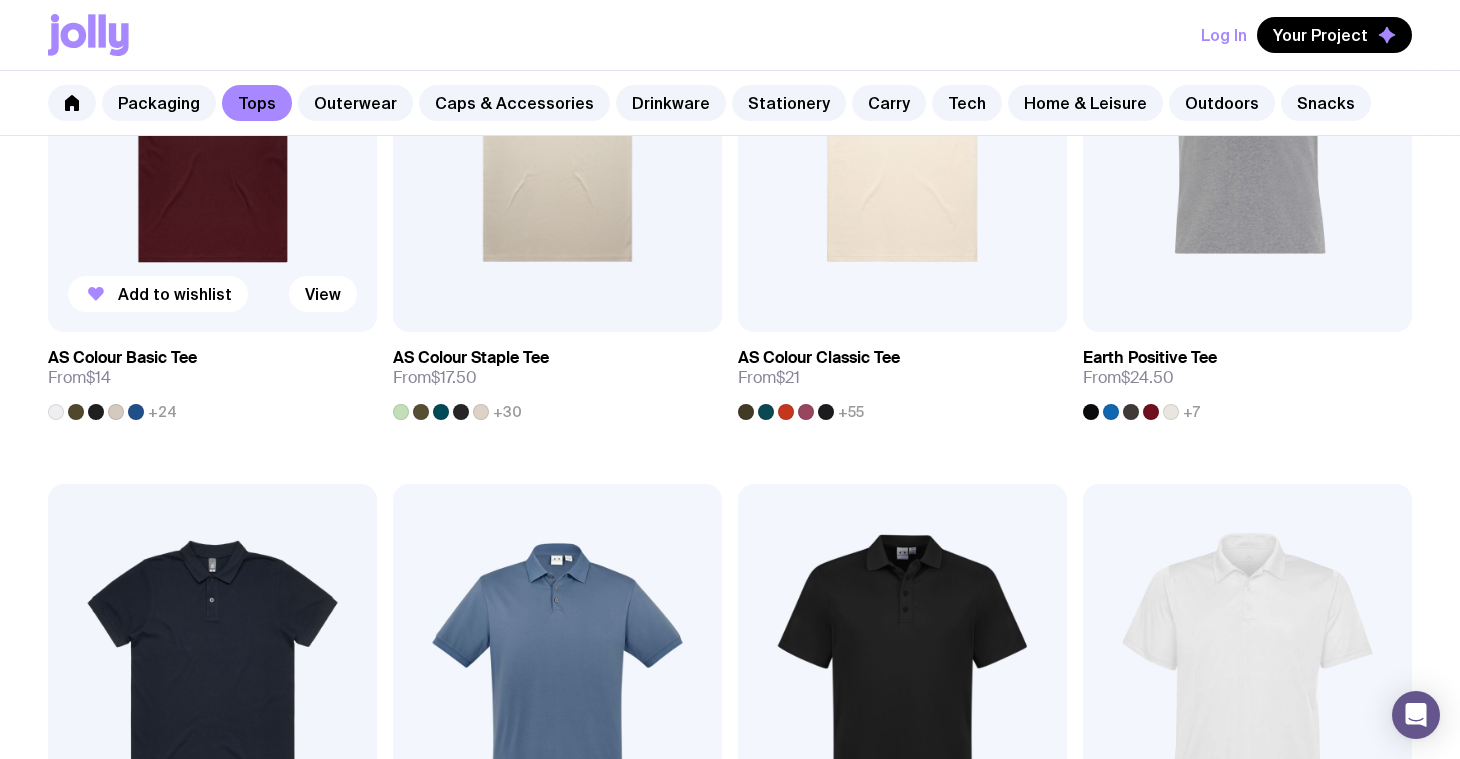 click at bounding box center [212, 134] 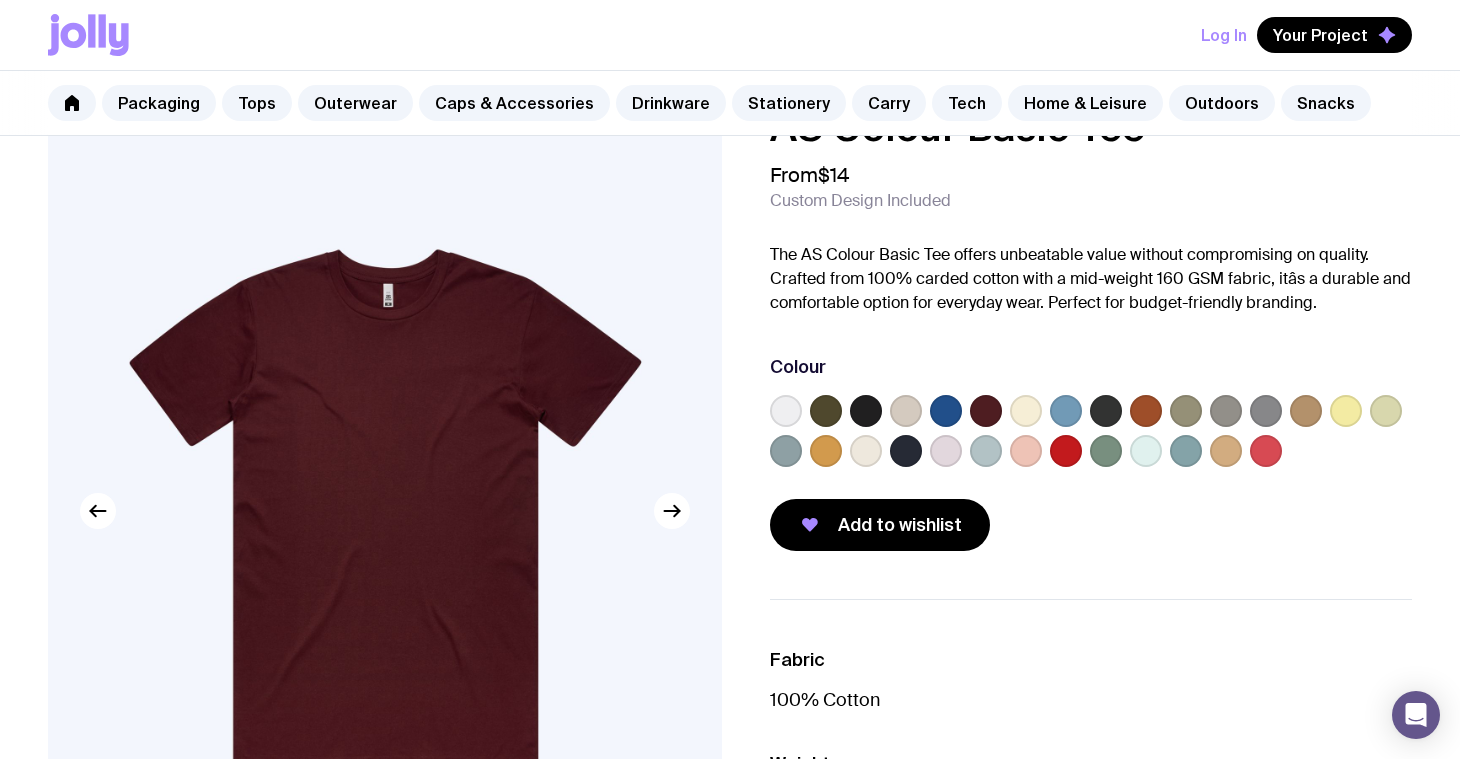 scroll, scrollTop: 62, scrollLeft: 0, axis: vertical 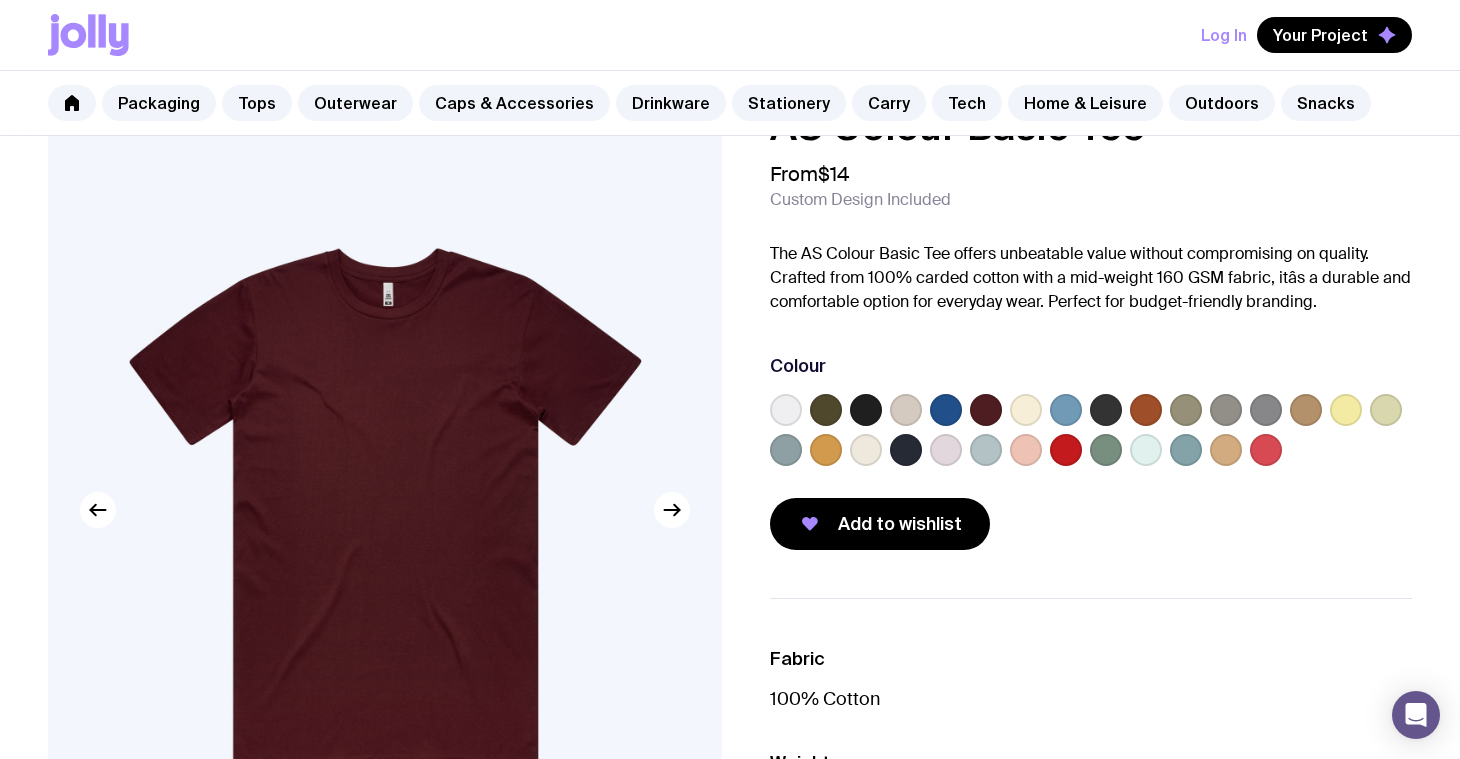click 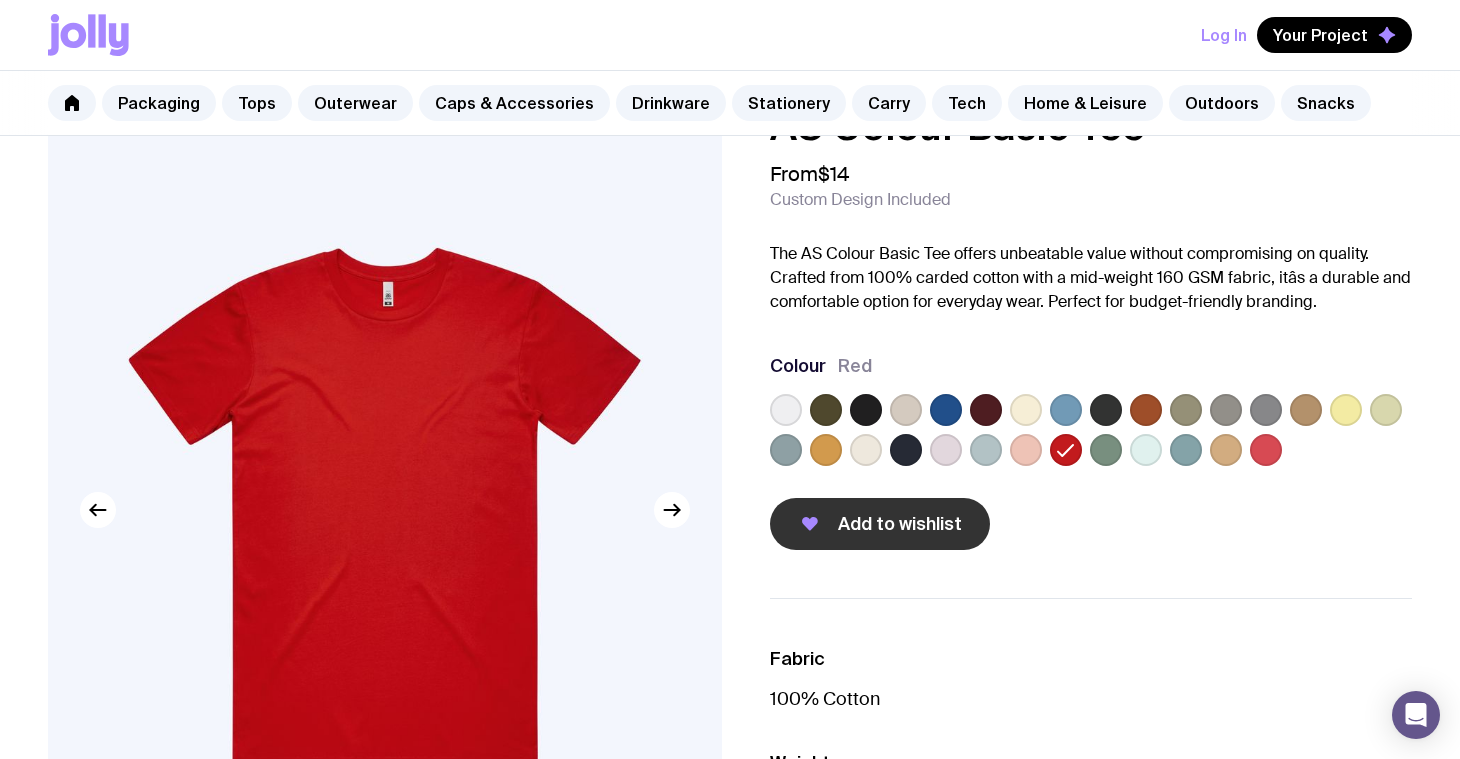 click on "Add to wishlist" 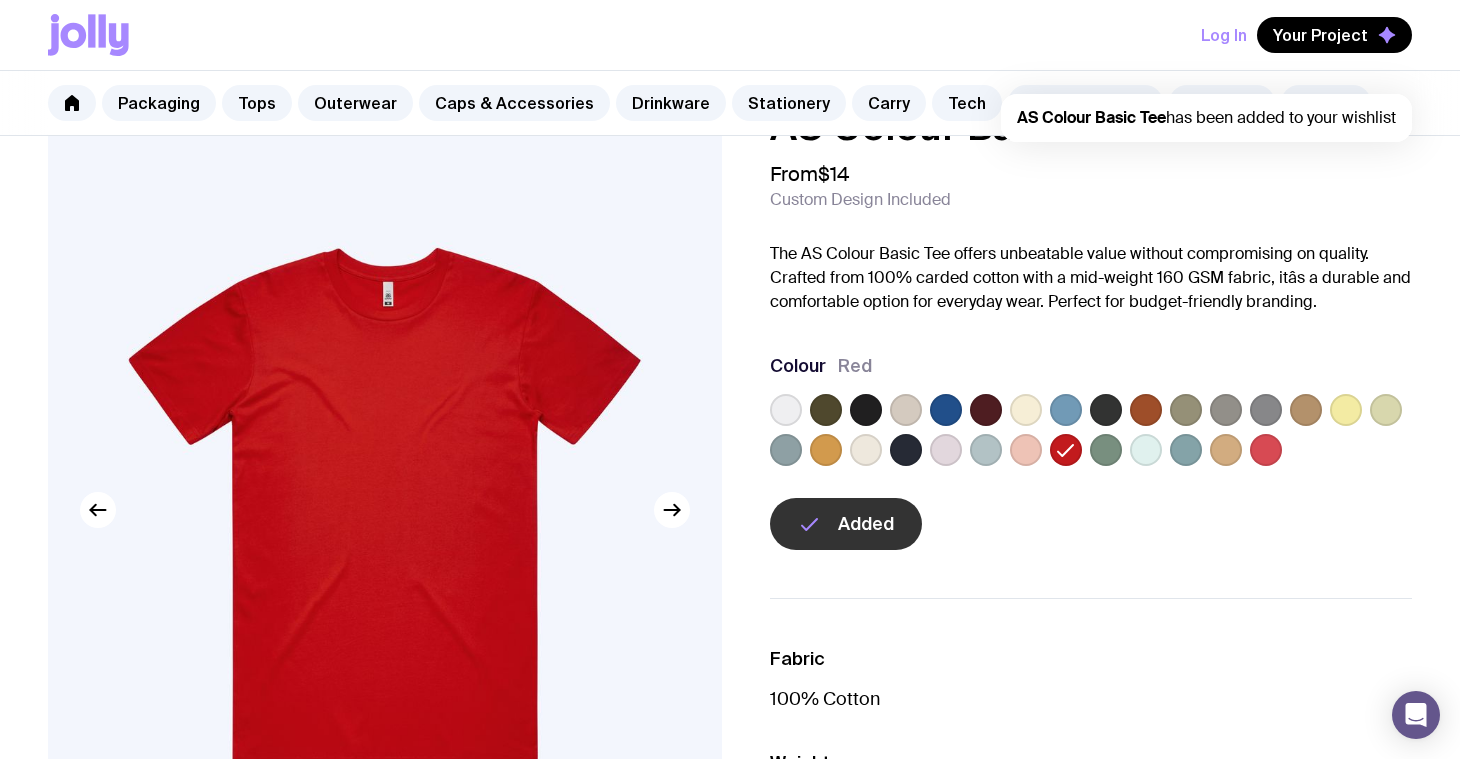 scroll, scrollTop: 0, scrollLeft: 0, axis: both 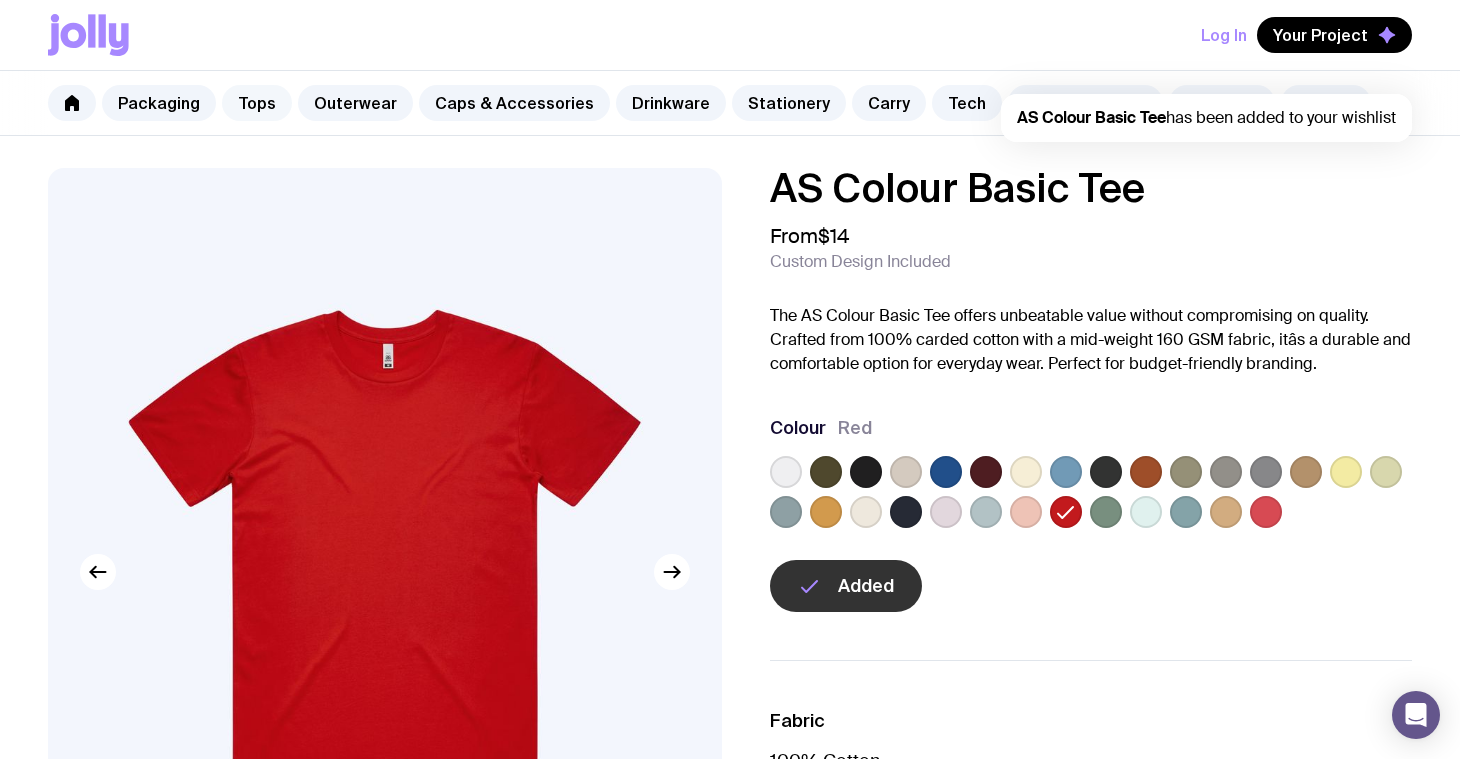 click on "Tops" 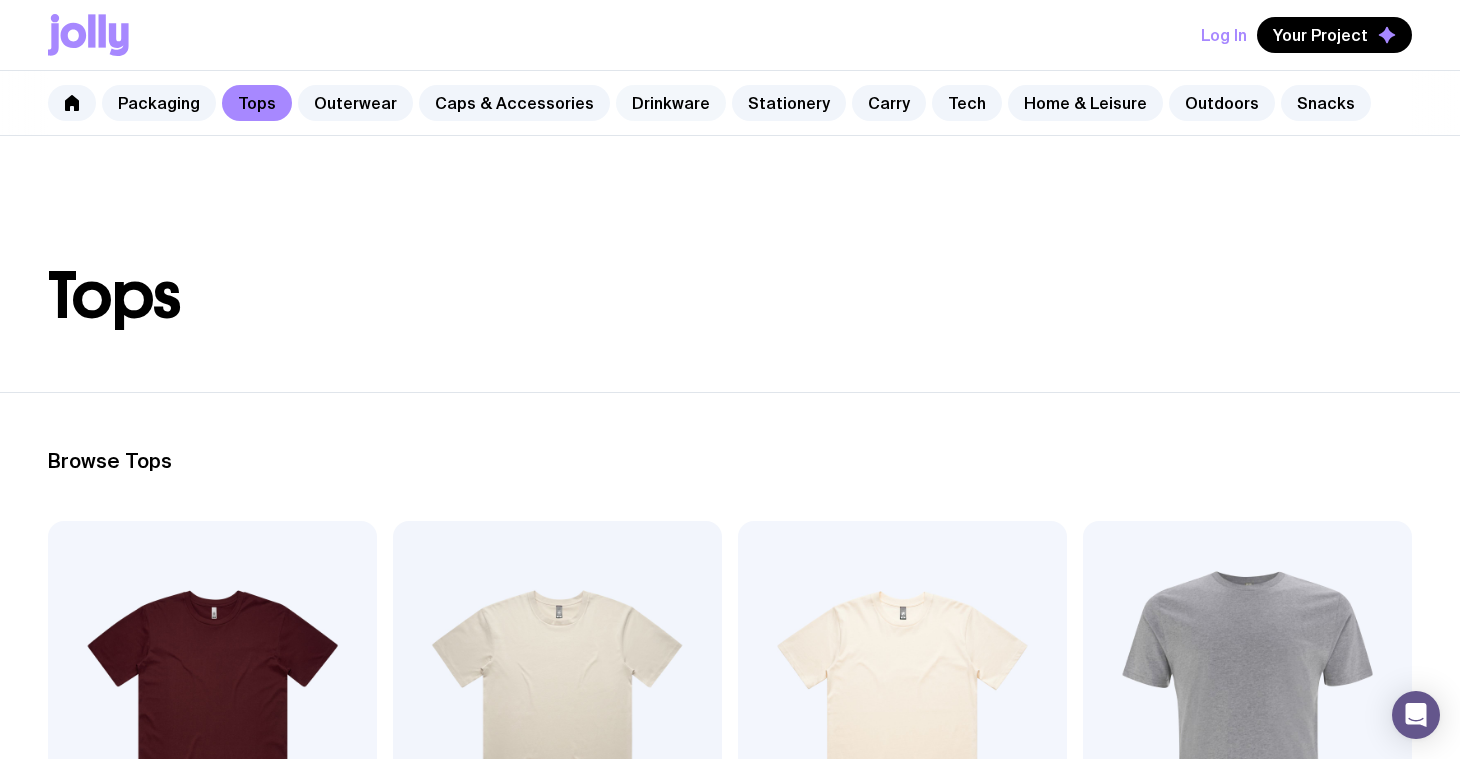 click on "Drinkware" 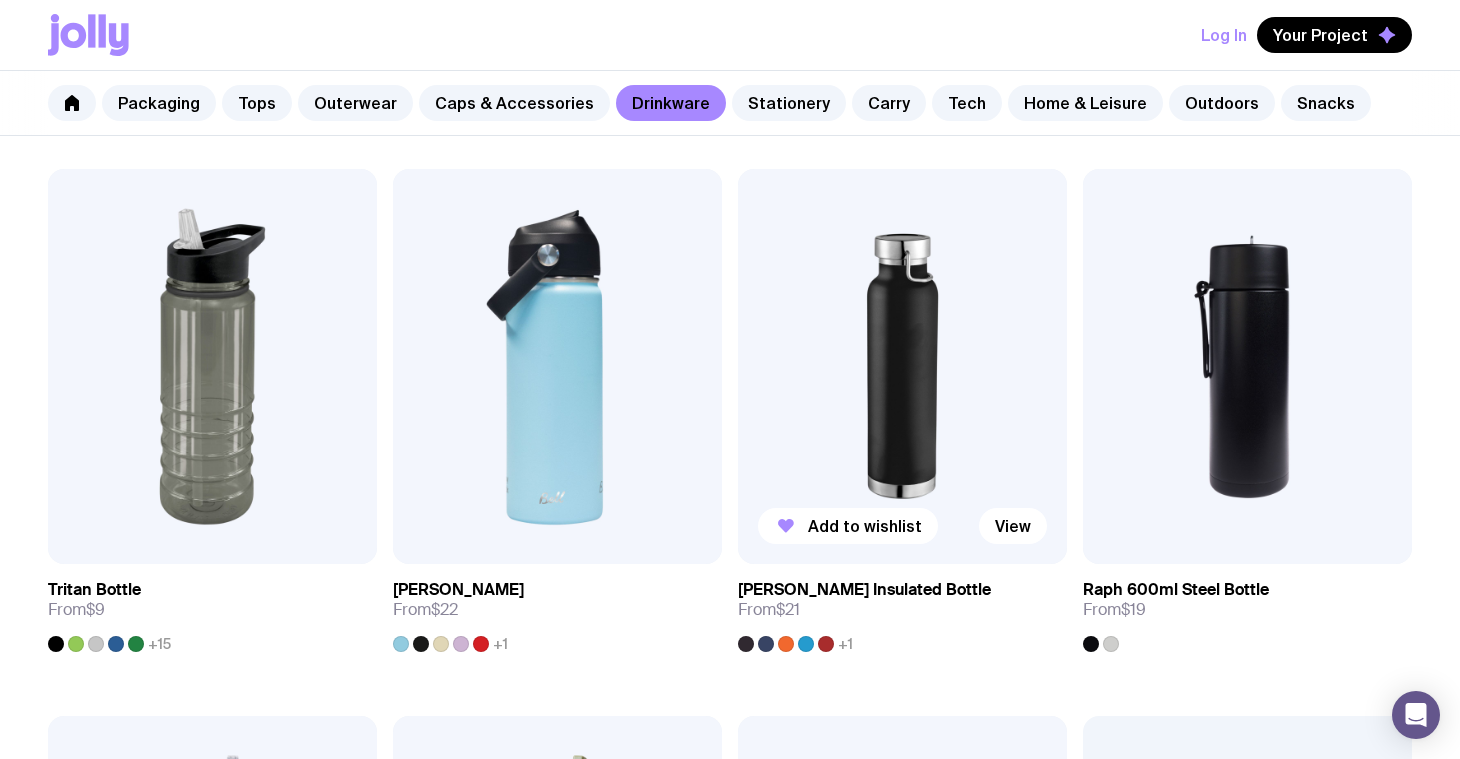 scroll, scrollTop: 1993, scrollLeft: 0, axis: vertical 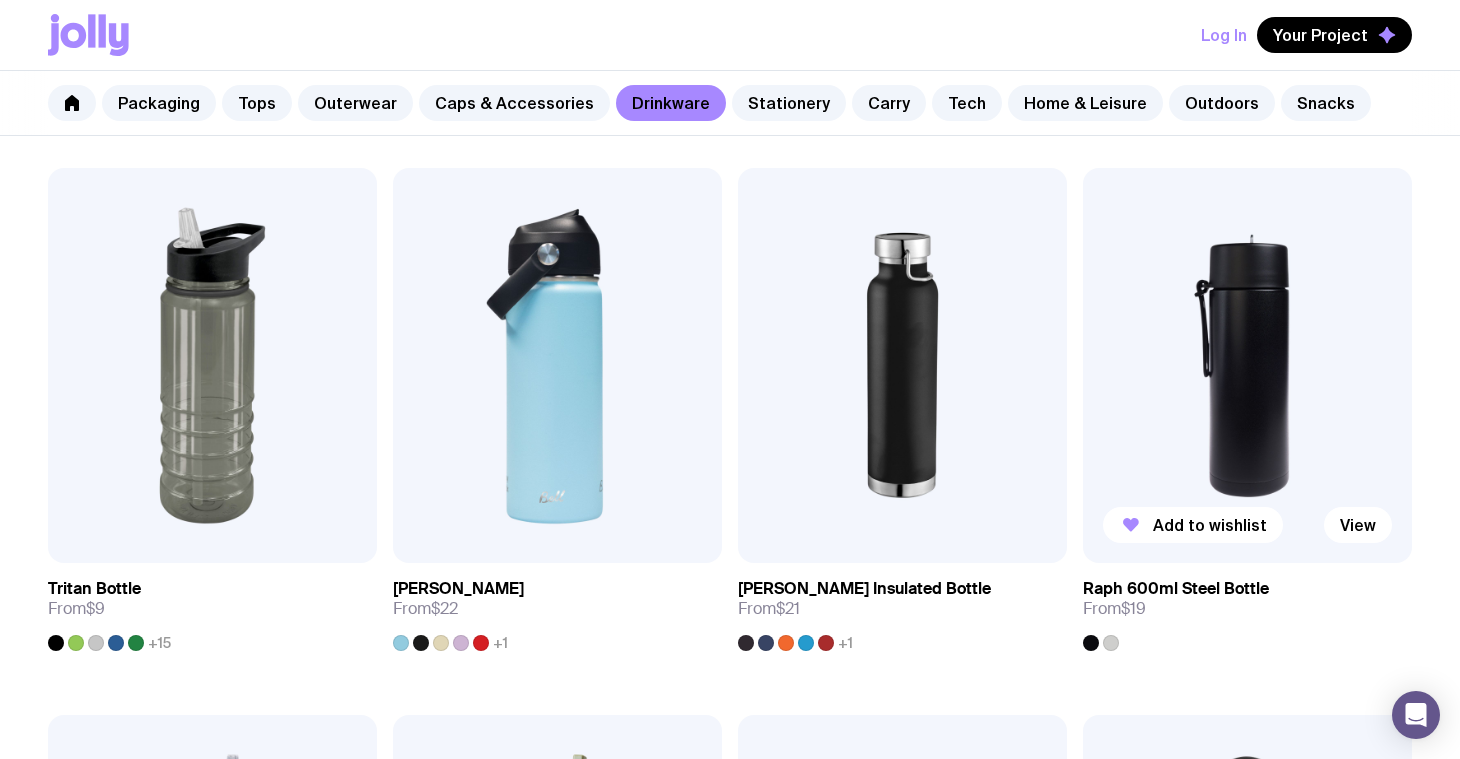click at bounding box center (1247, 365) 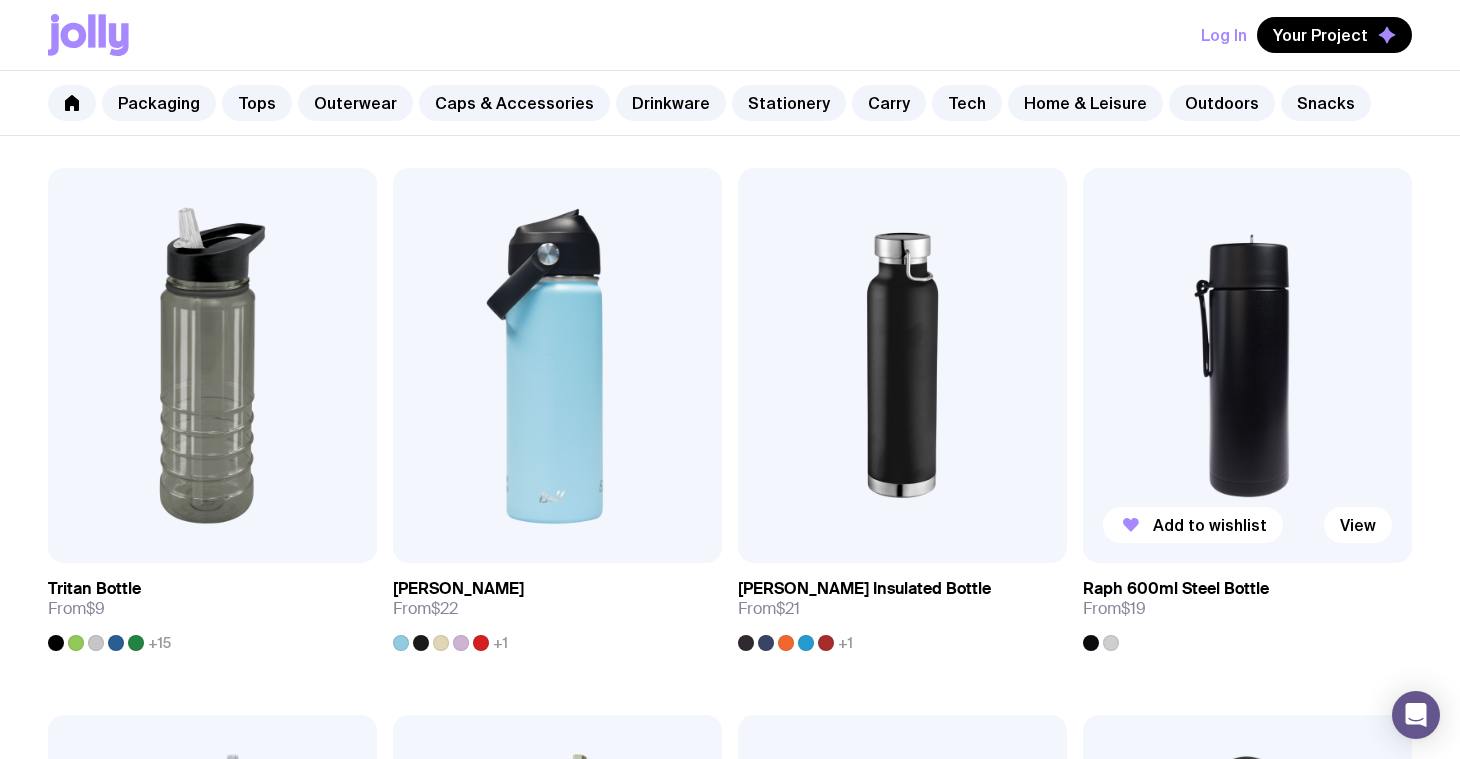 scroll, scrollTop: 0, scrollLeft: 0, axis: both 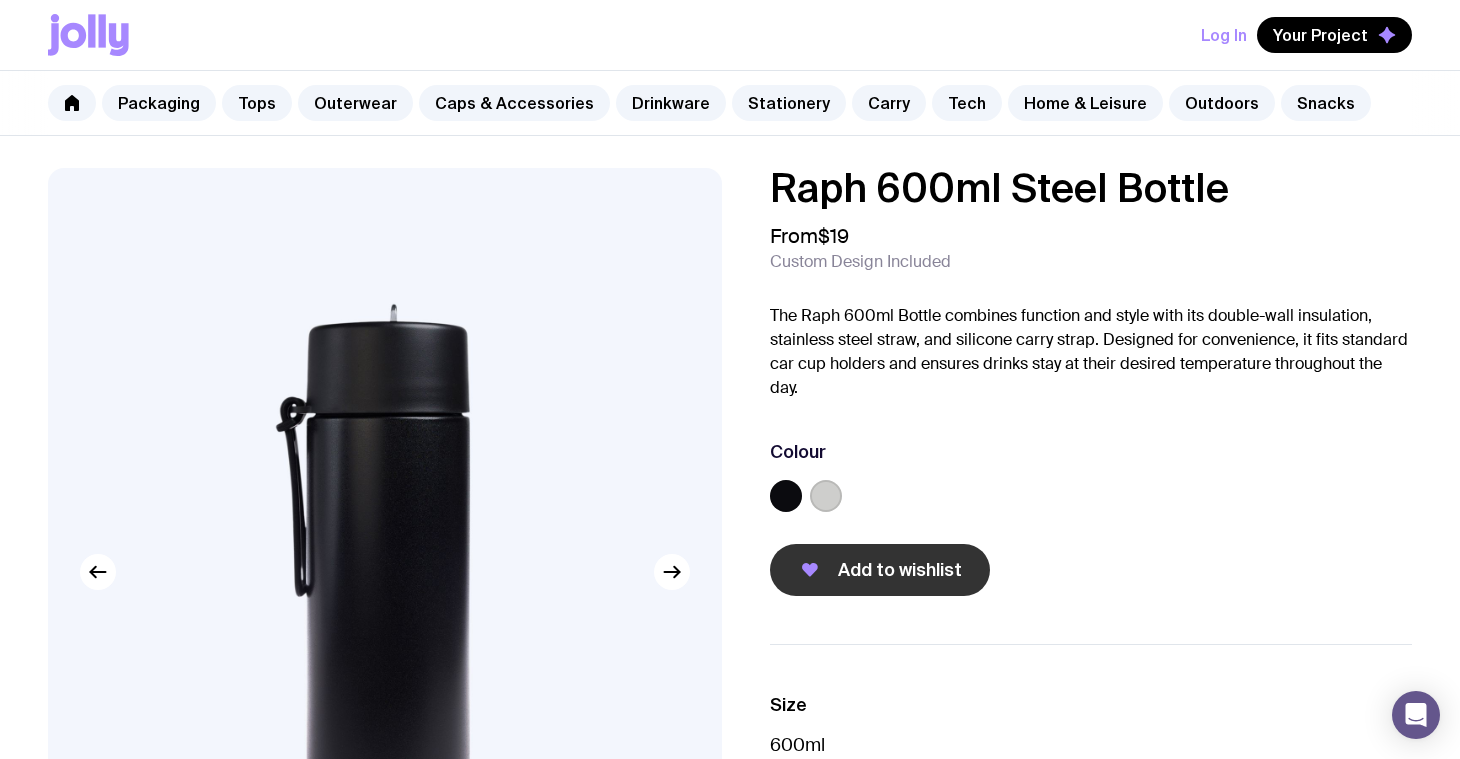 click on "Add to wishlist" 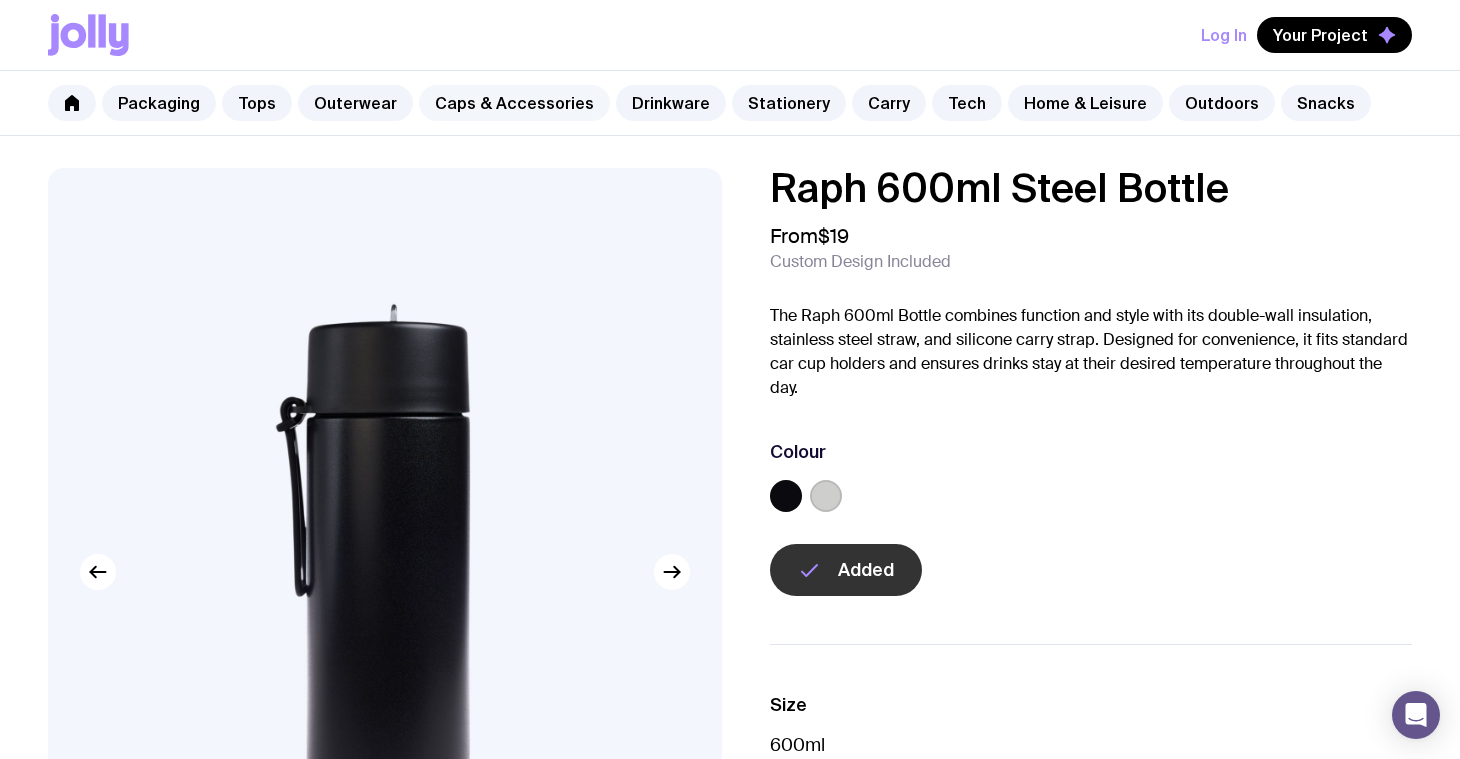 click on "Caps & Accessories" 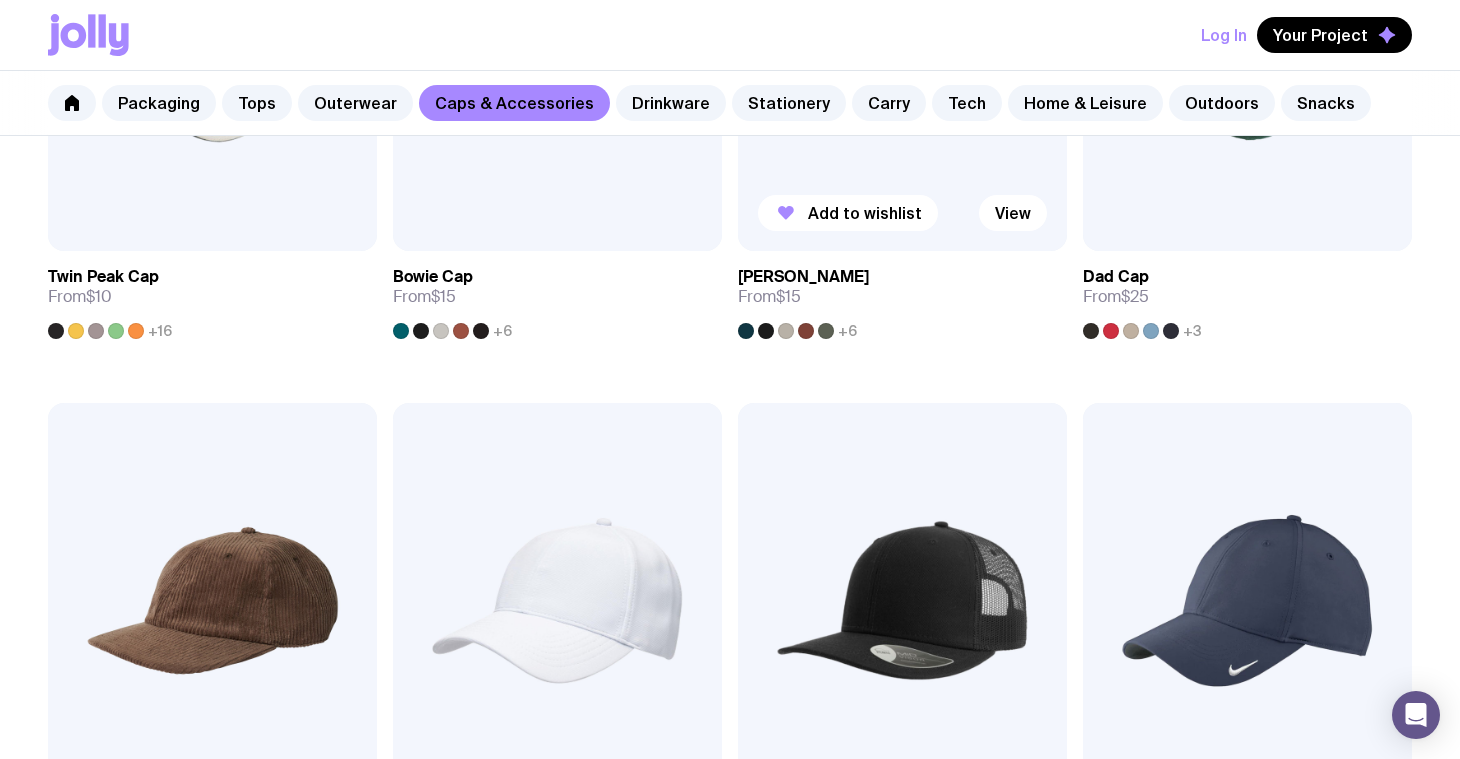 scroll, scrollTop: 709, scrollLeft: 0, axis: vertical 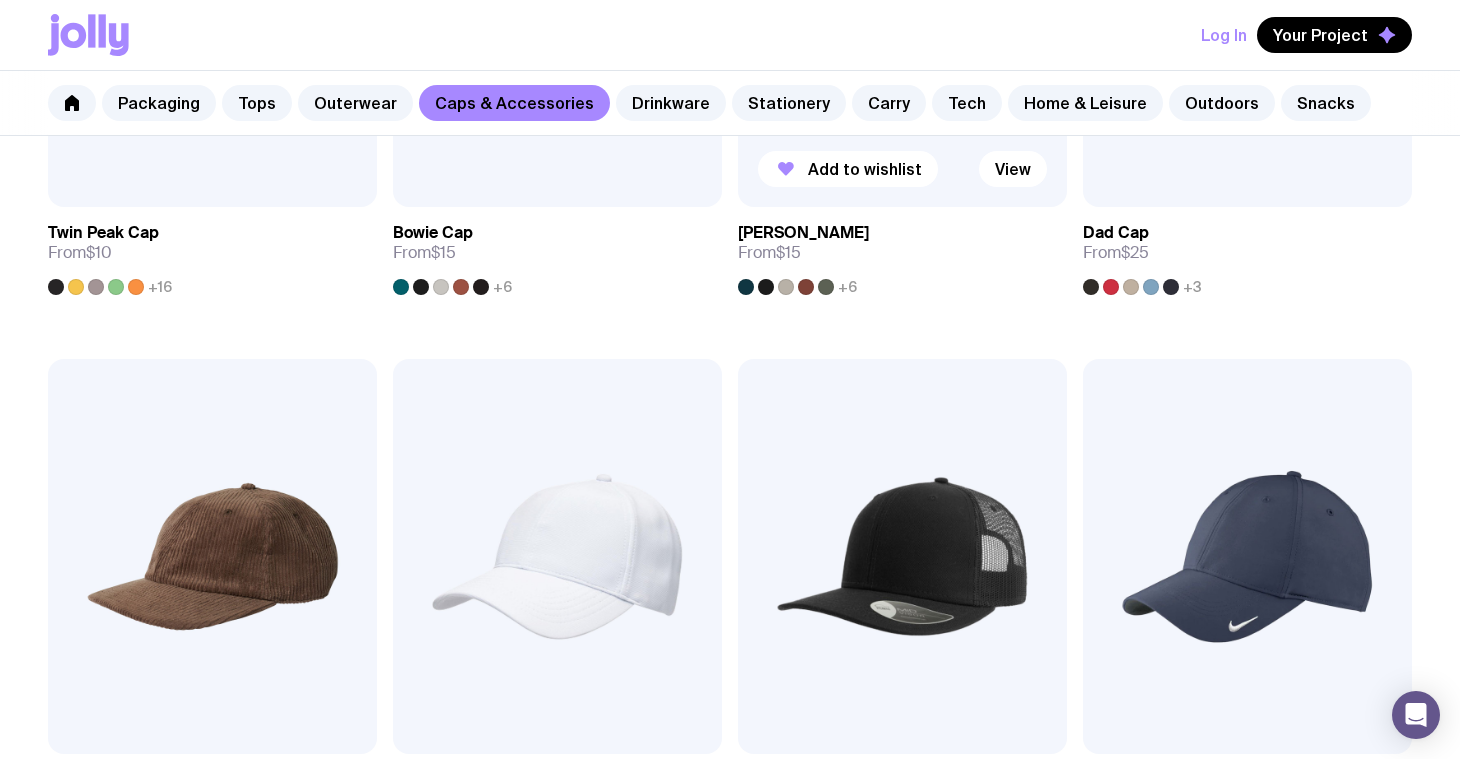 click on "Buddy Cap From  $15  +6" at bounding box center (902, 251) 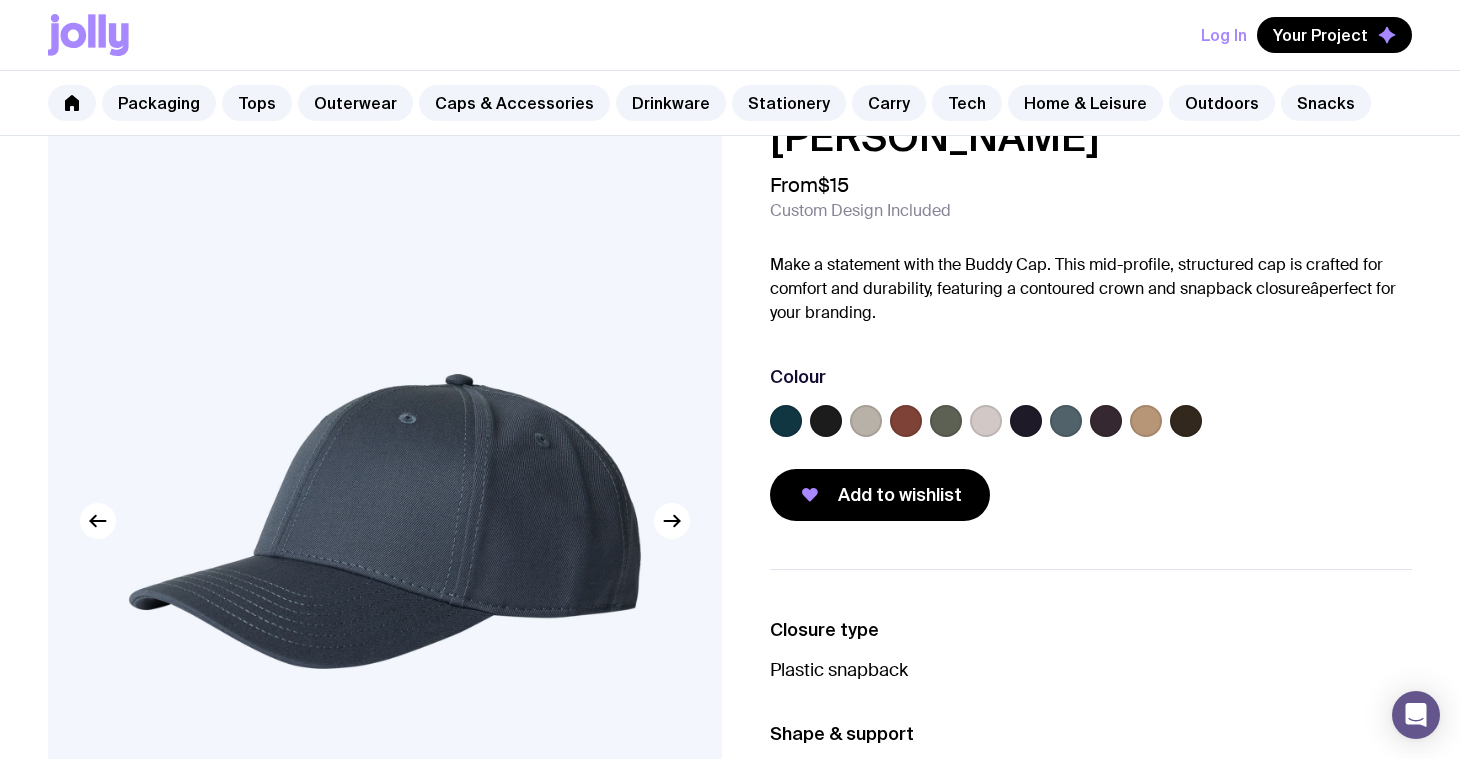 scroll, scrollTop: 53, scrollLeft: 0, axis: vertical 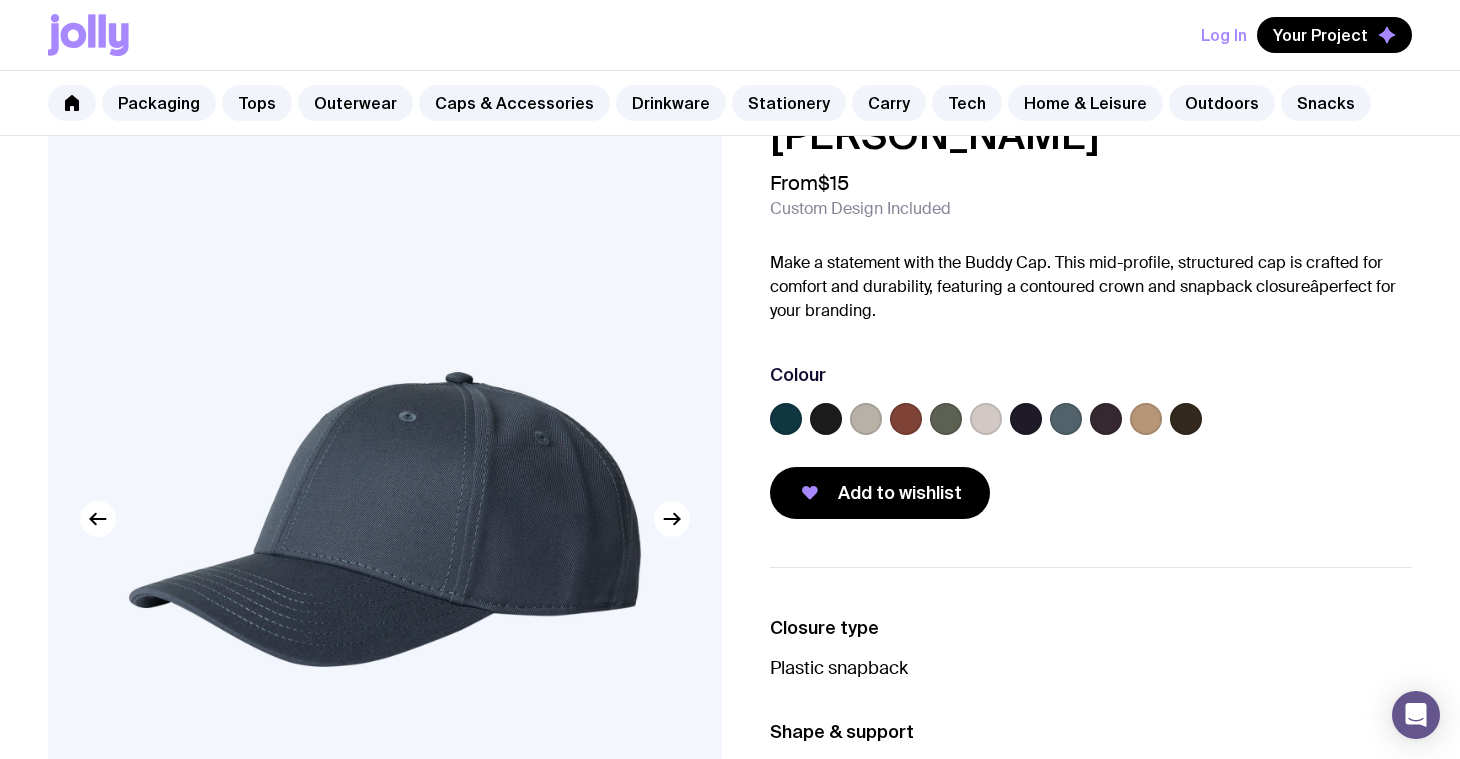 click 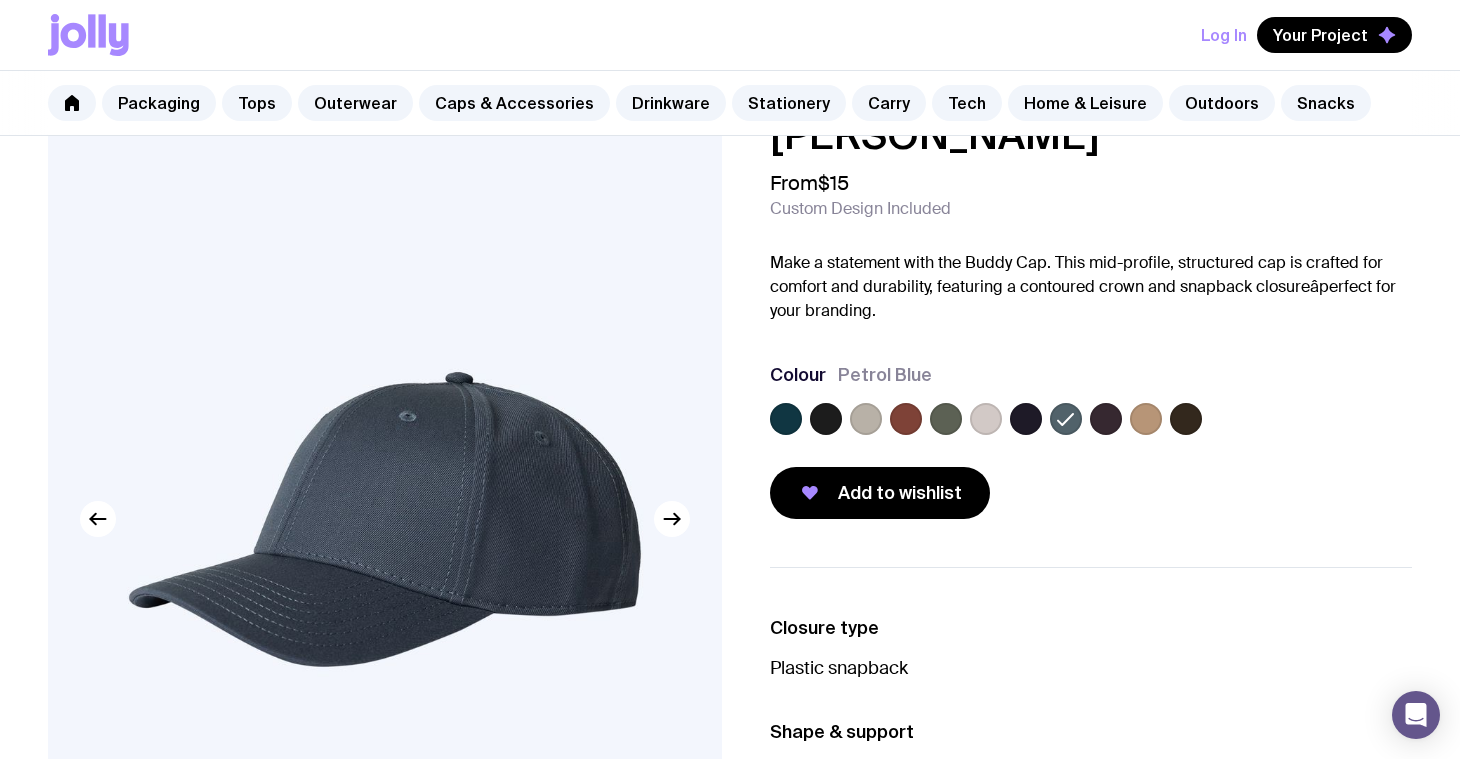 click 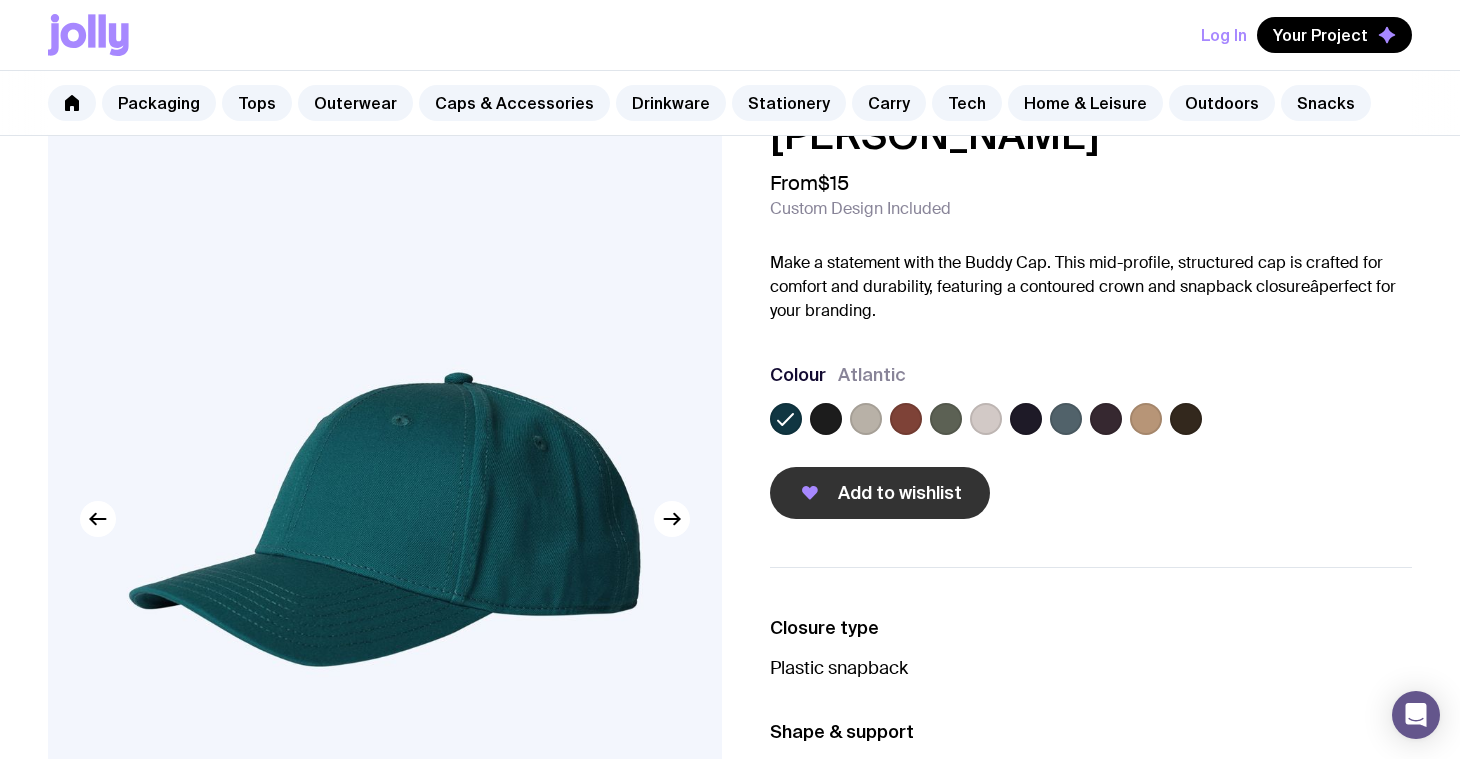 click on "Add to wishlist" at bounding box center (880, 493) 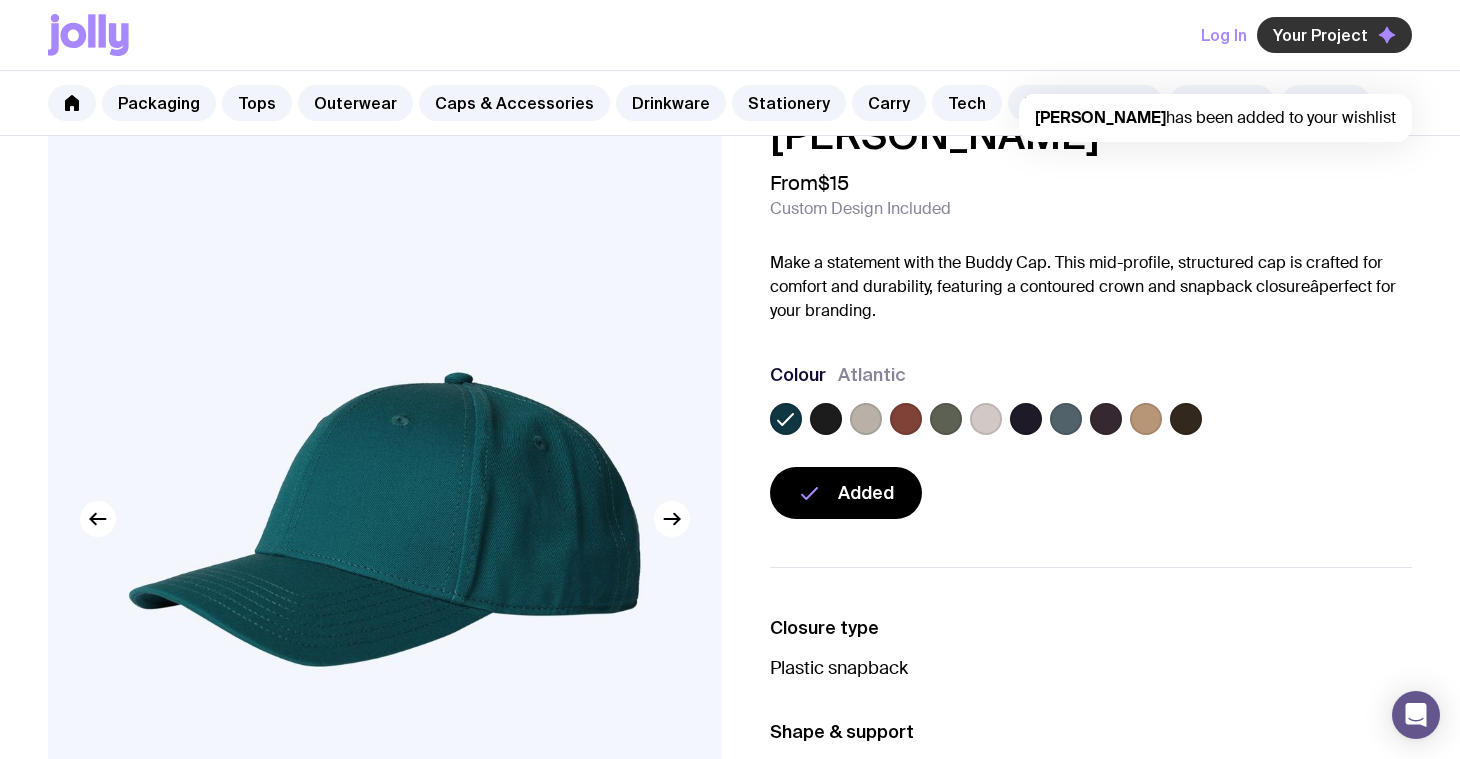click on "Your Project" 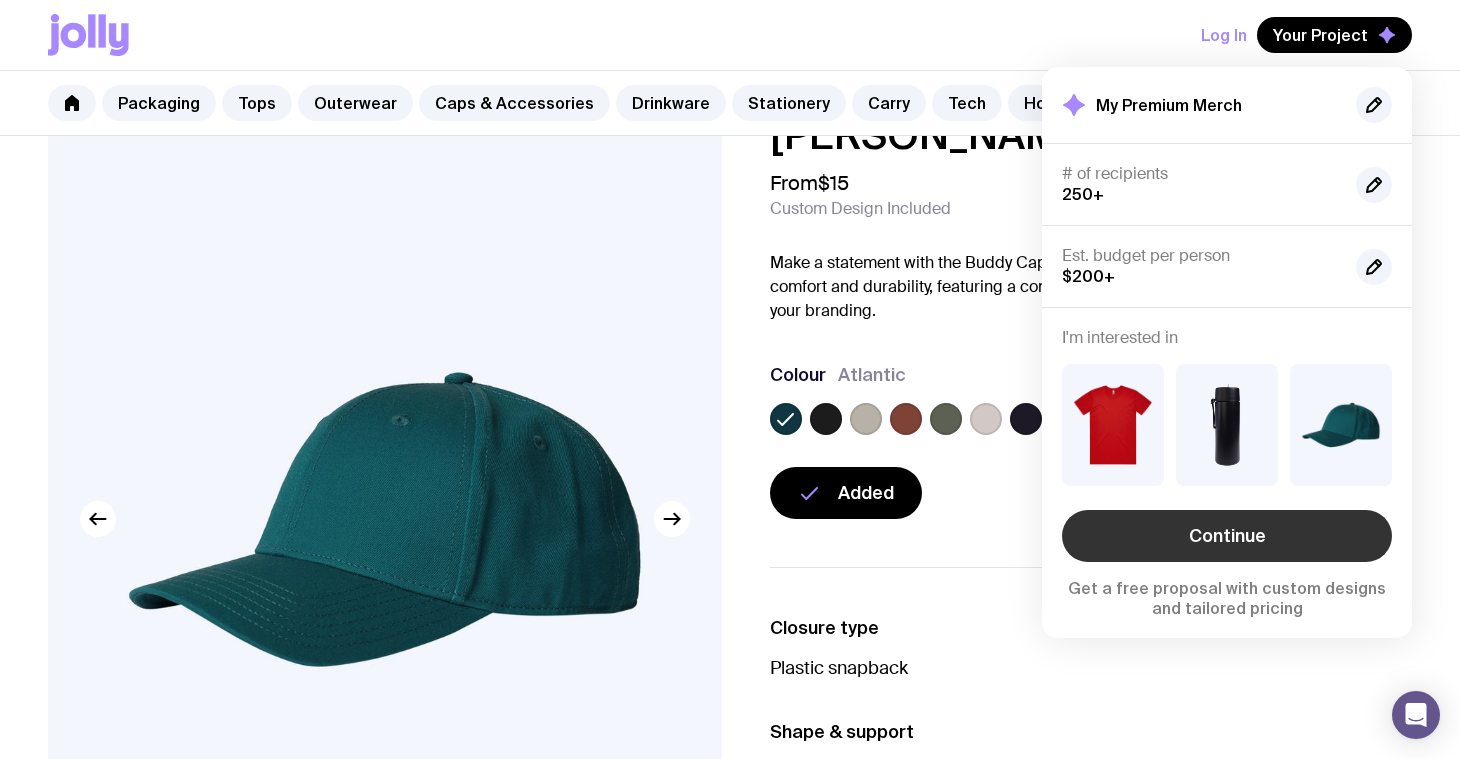 click on "Continue" at bounding box center (1227, 536) 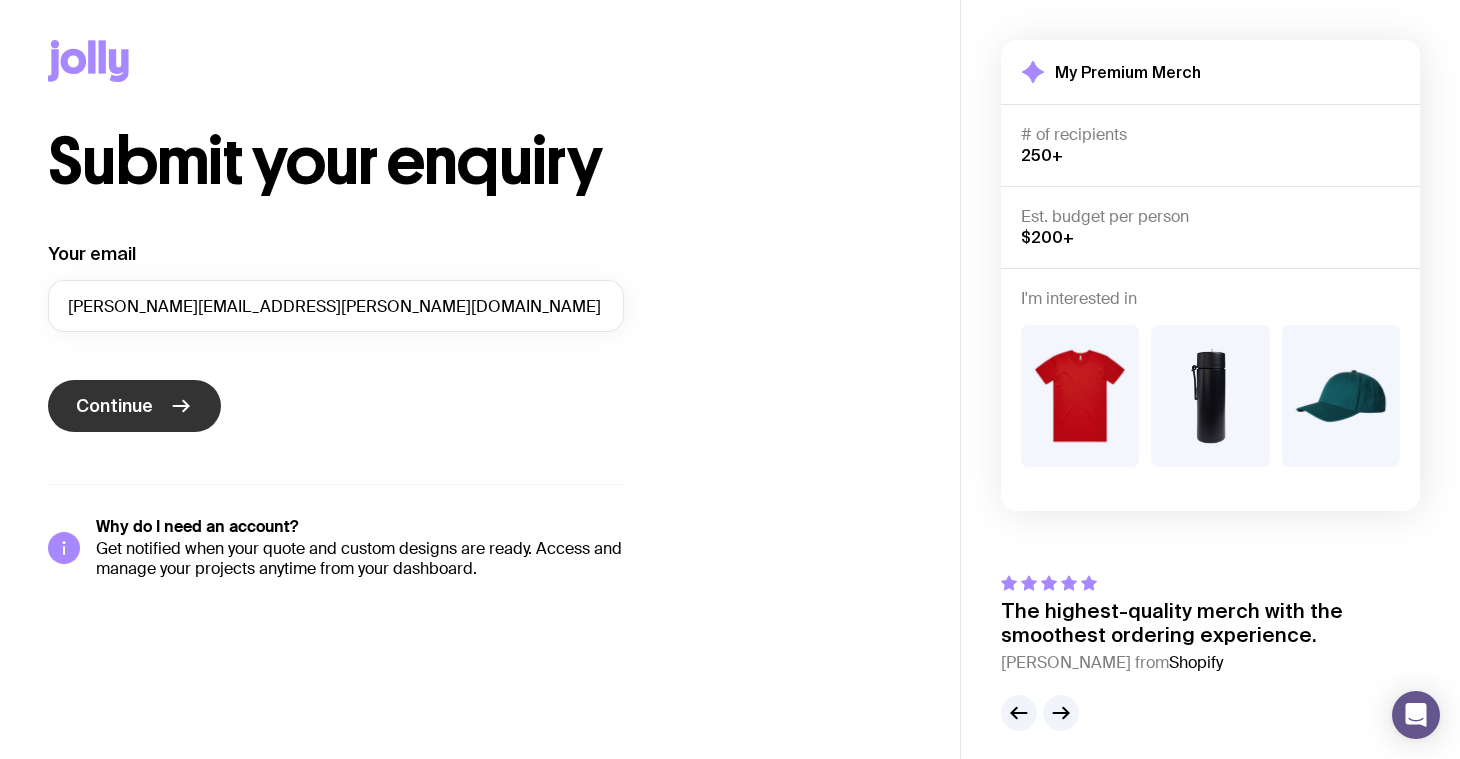 click on "Continue" 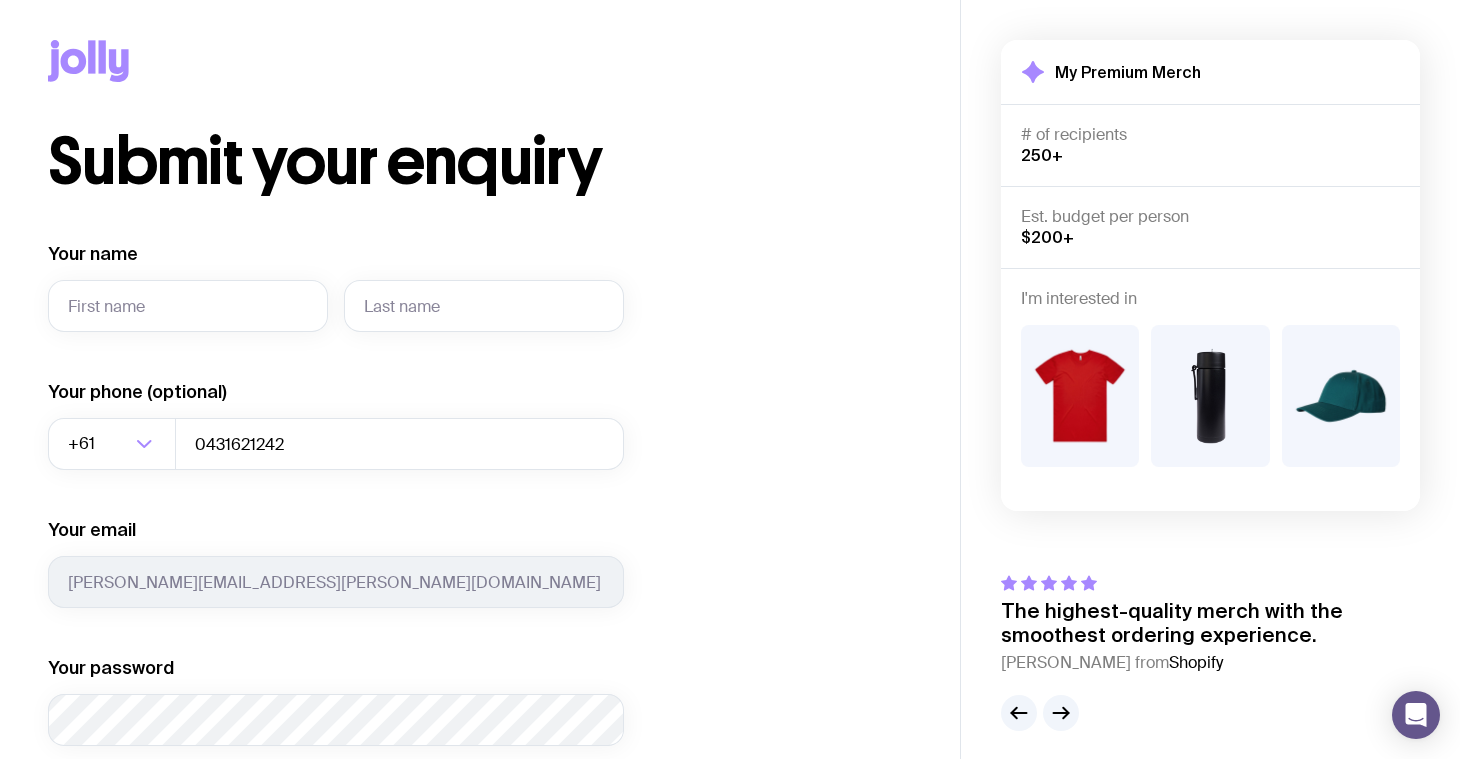 scroll, scrollTop: 274, scrollLeft: 0, axis: vertical 